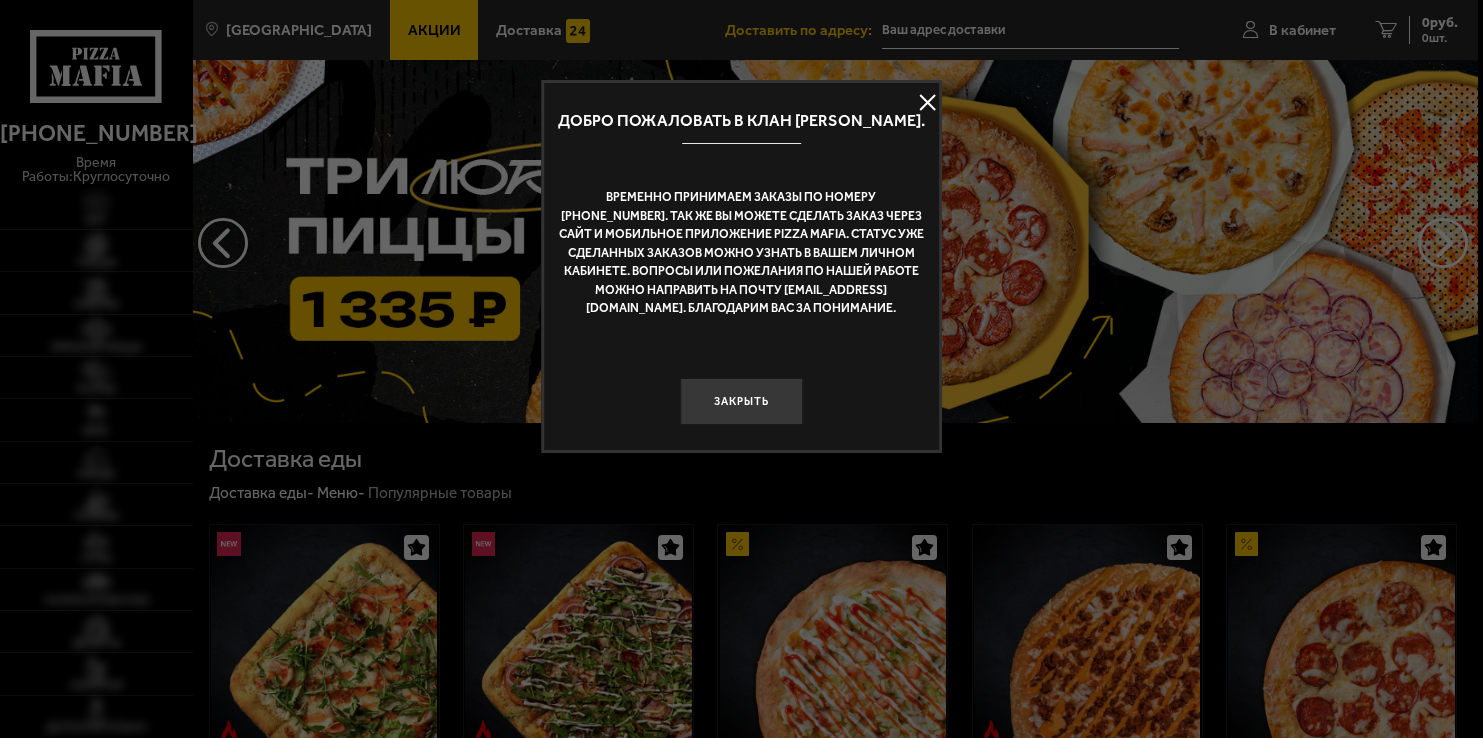 scroll, scrollTop: 0, scrollLeft: 0, axis: both 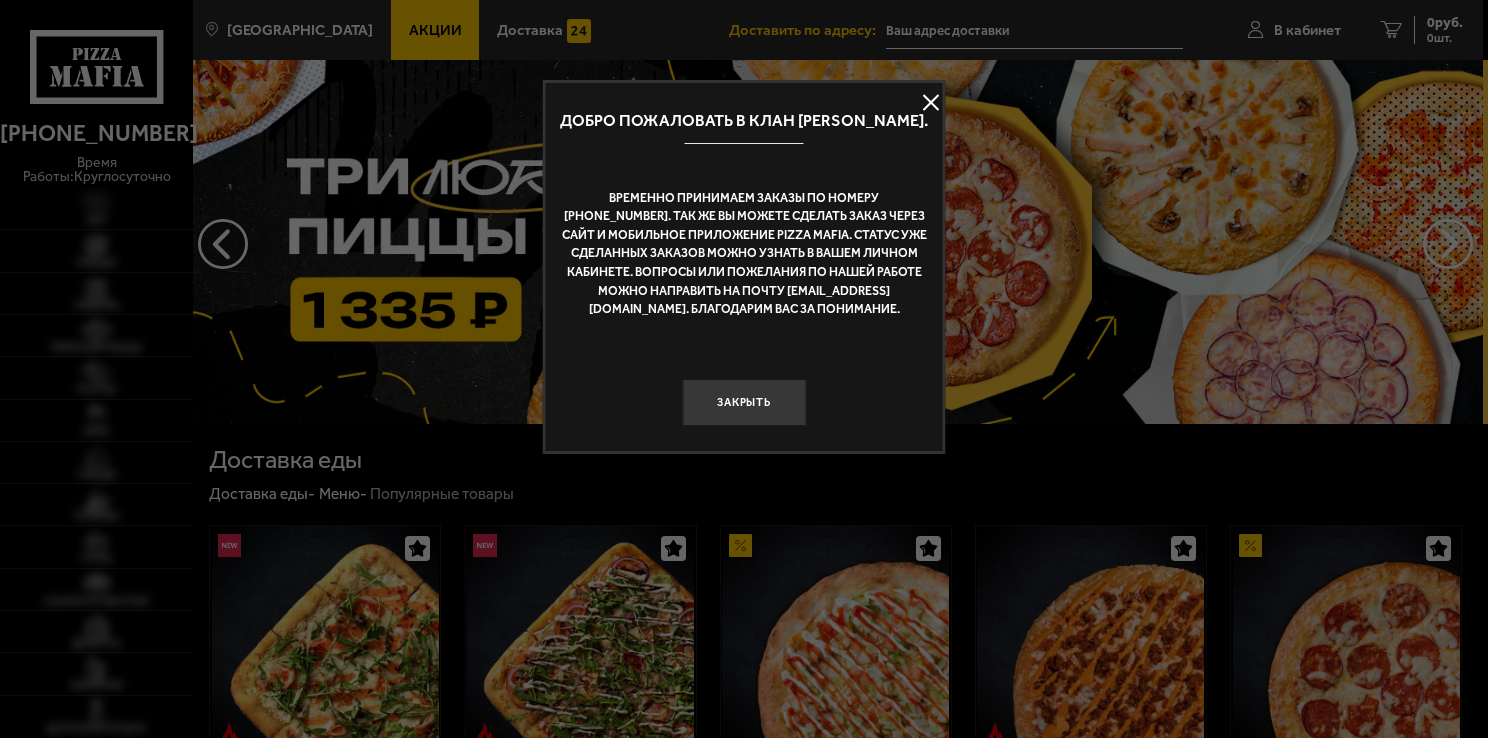 type on "[STREET_ADDRESS]" 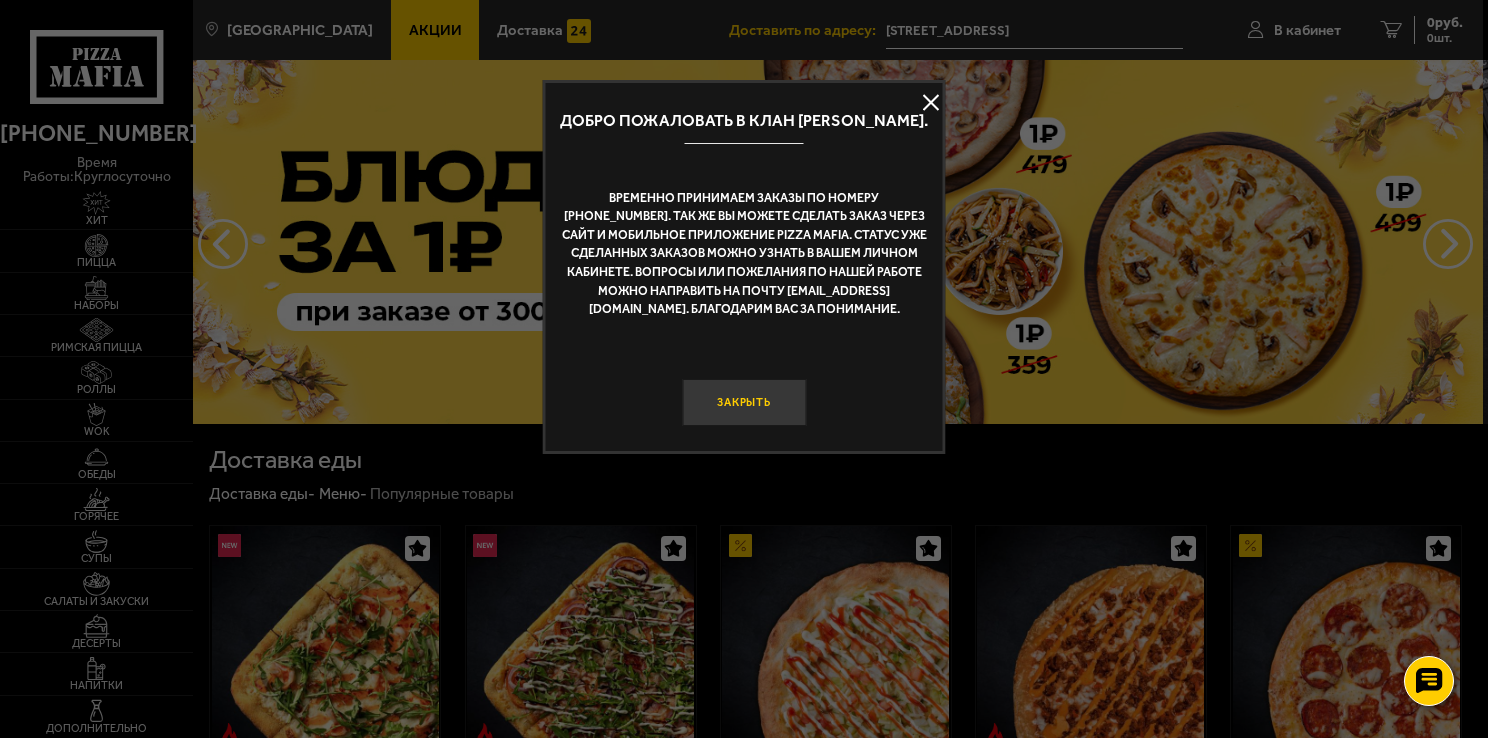 click on "Закрыть" at bounding box center (744, 402) 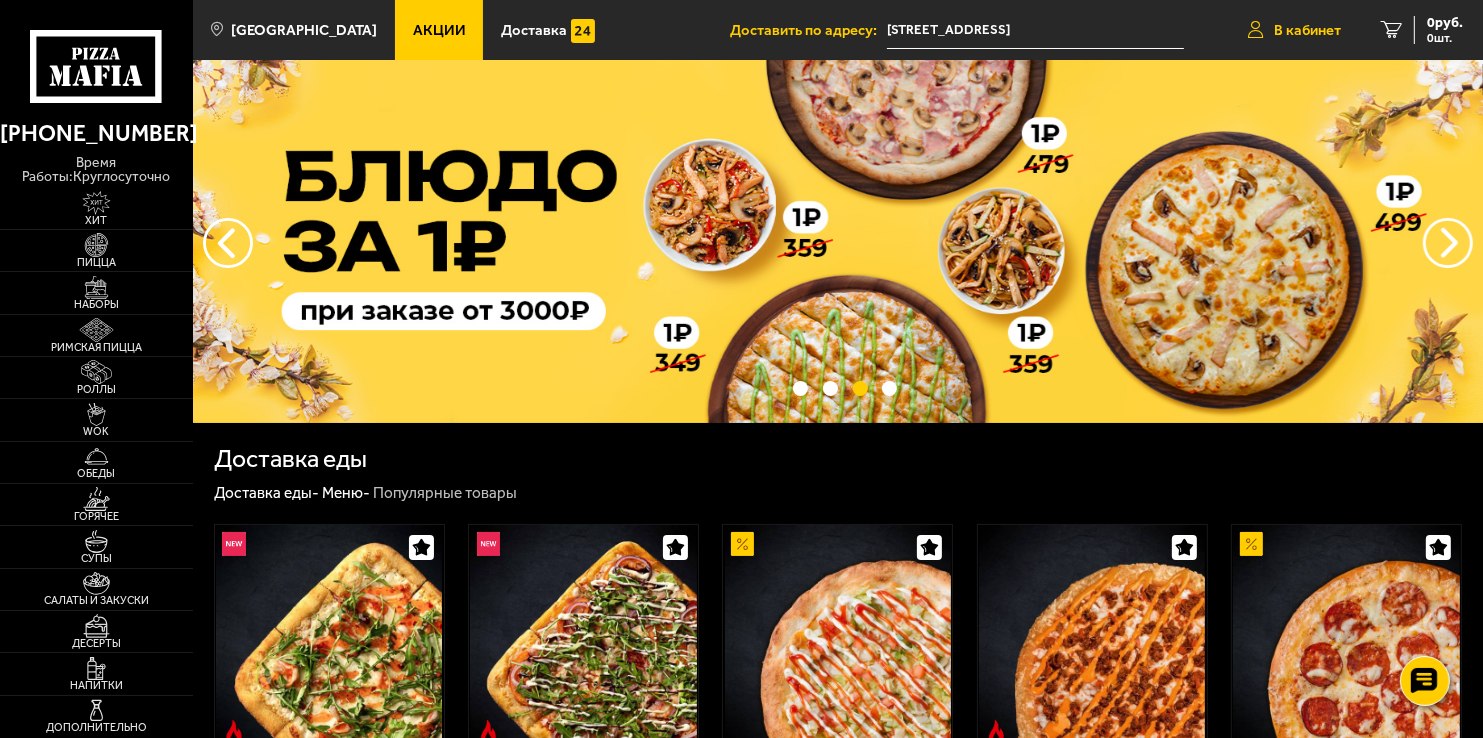 click on "В кабинет" at bounding box center [1307, 30] 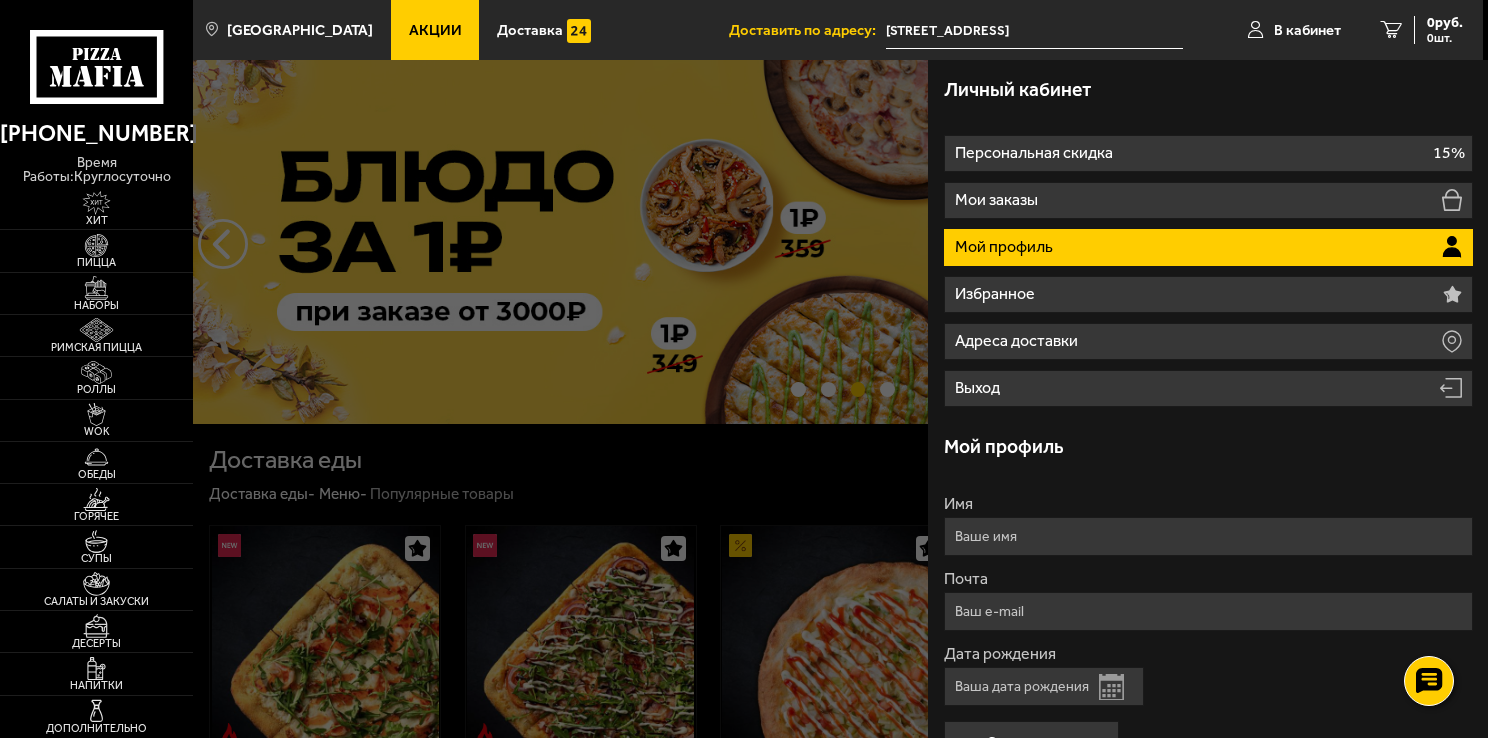 click on "Мой профиль" at bounding box center (1208, 247) 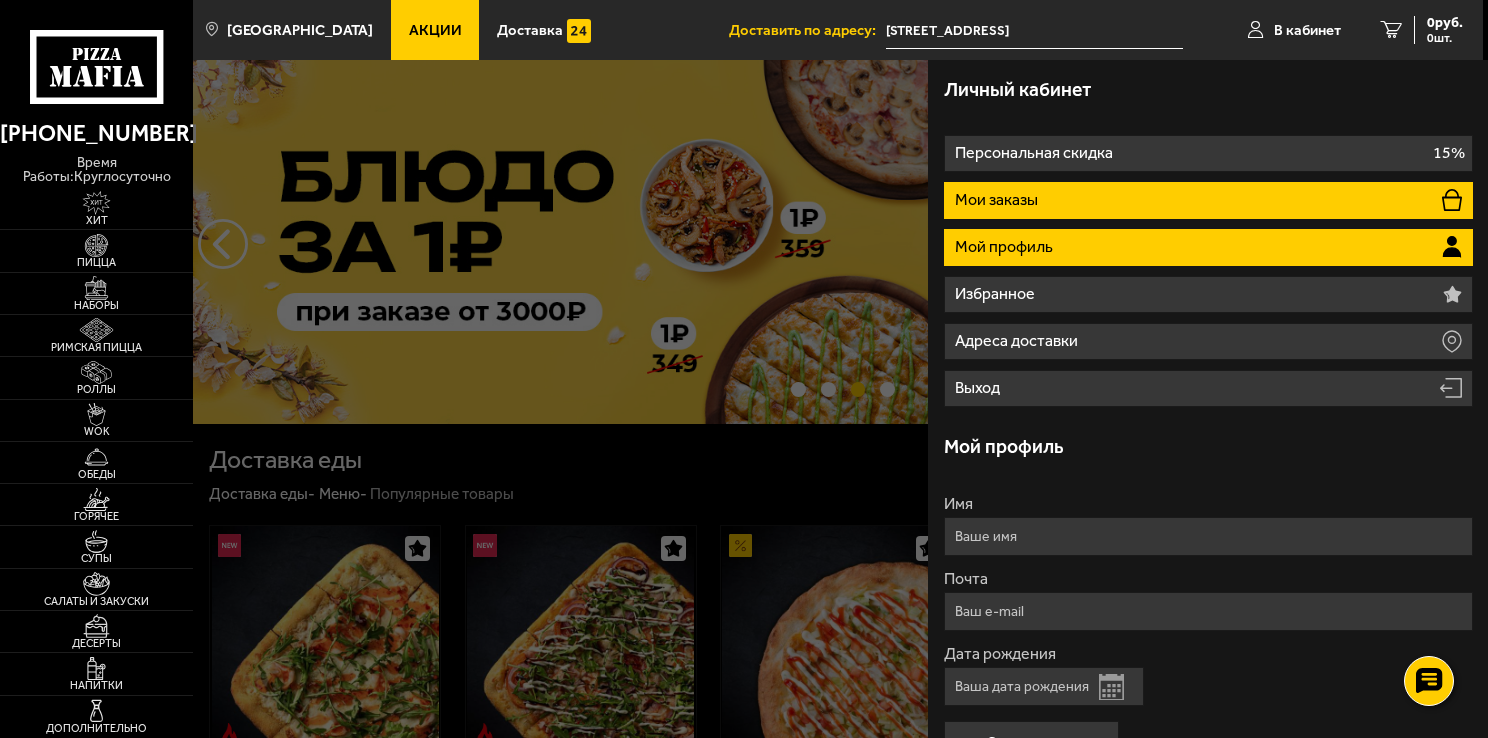 click on "Мои заказы" at bounding box center (1208, 200) 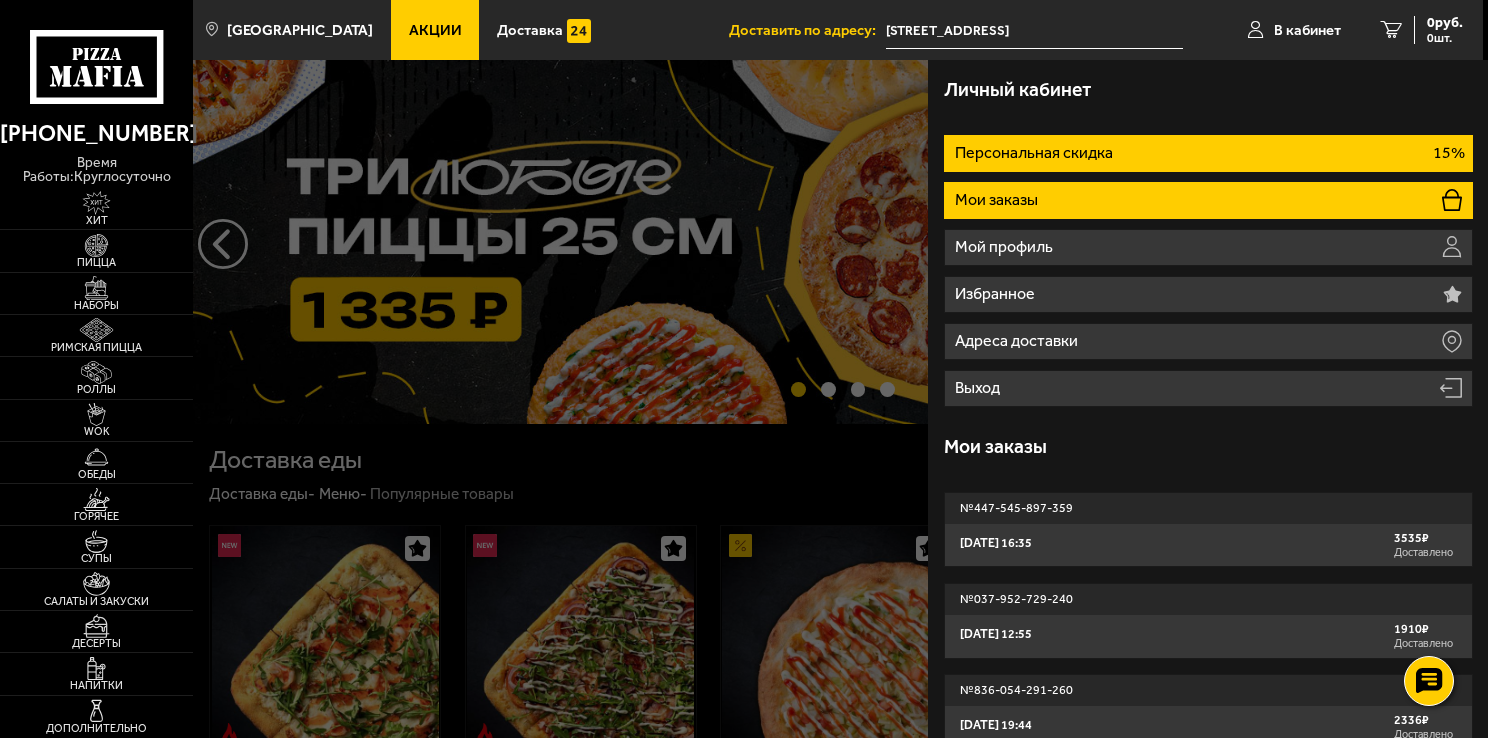 click on "Персональная скидка" at bounding box center [1036, 153] 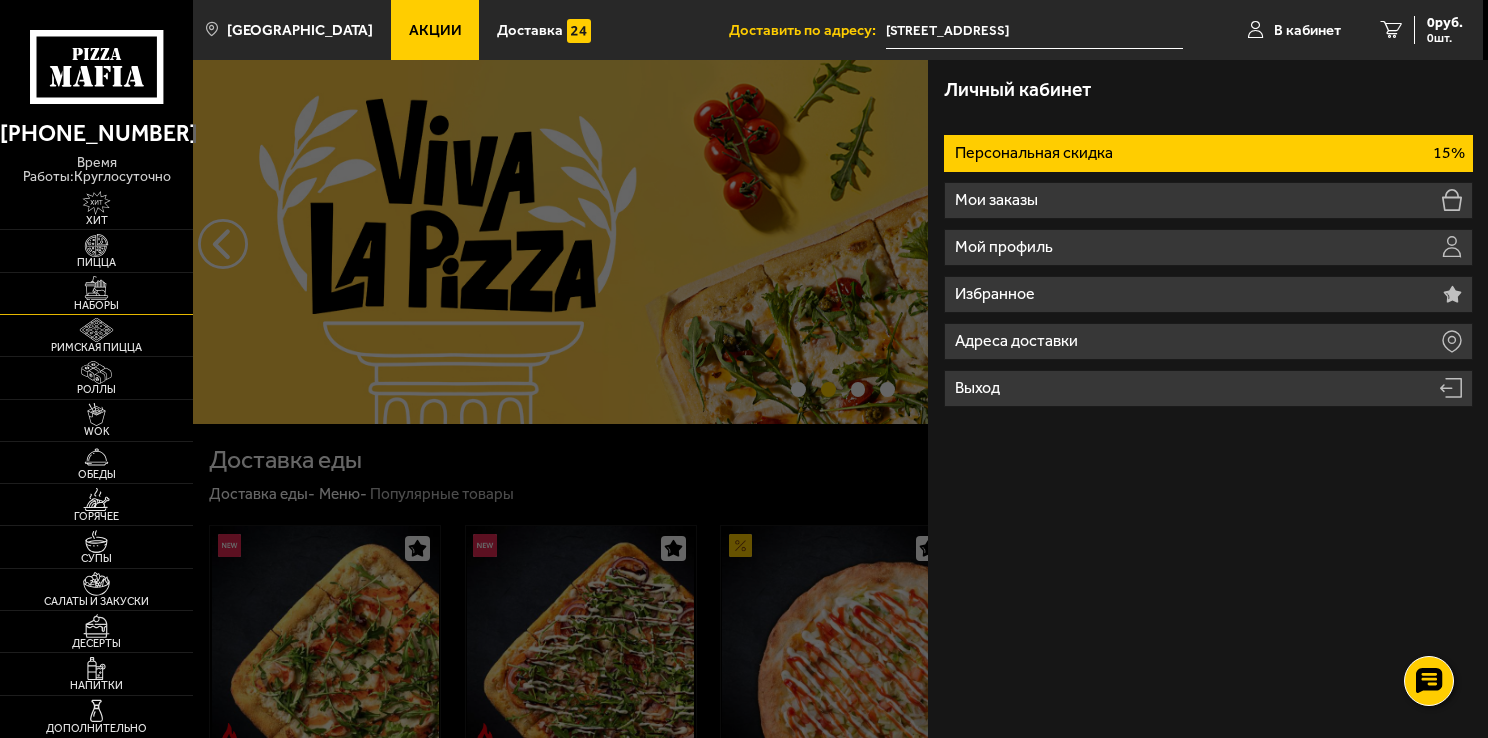 click at bounding box center [97, 288] 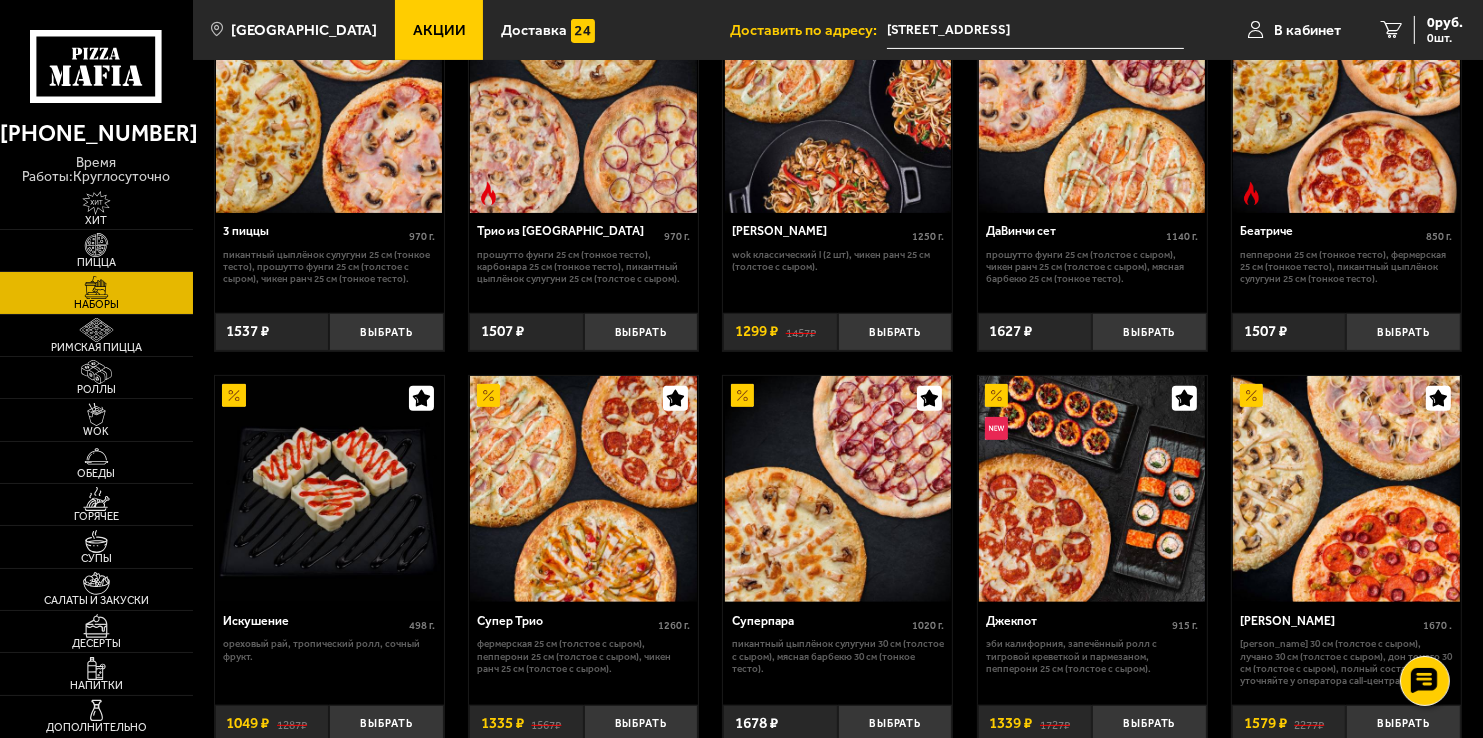 scroll, scrollTop: 600, scrollLeft: 0, axis: vertical 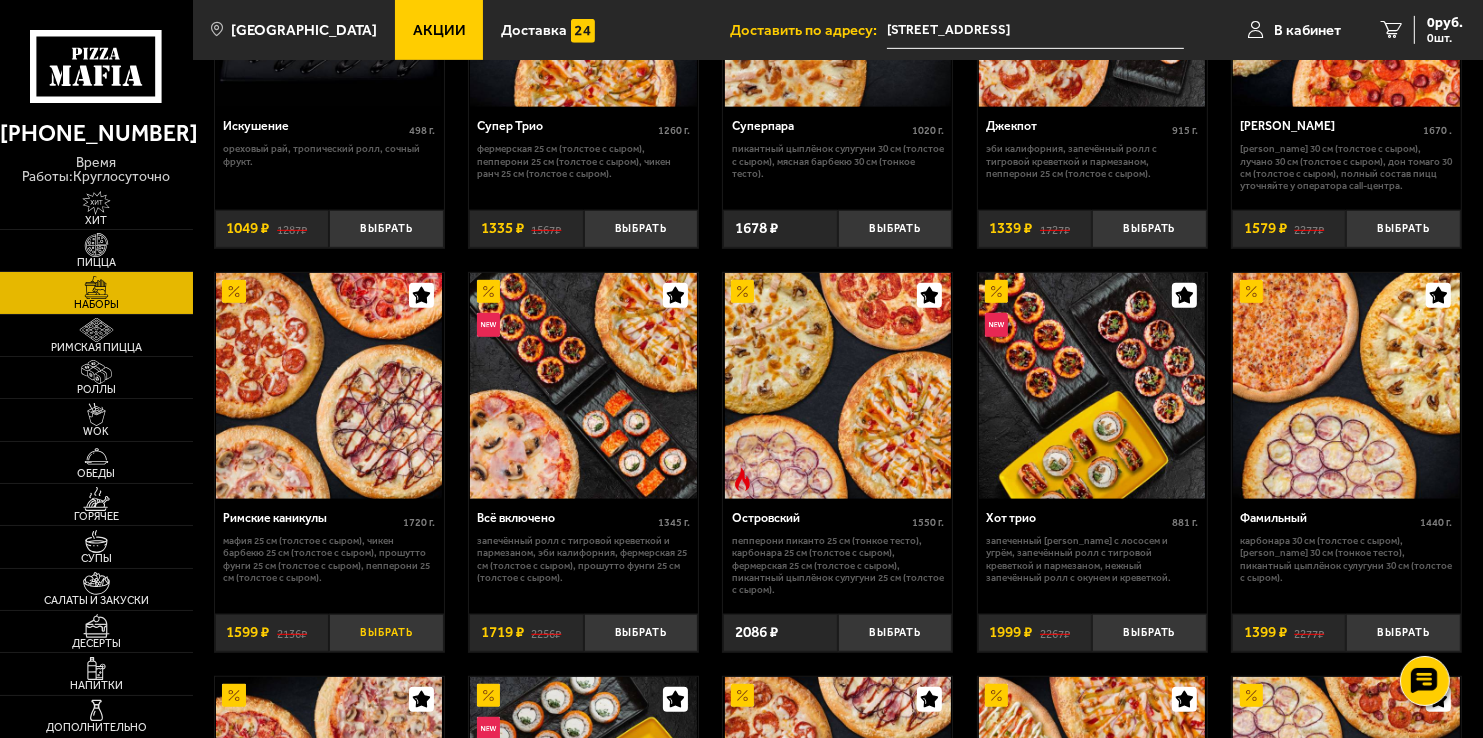 click on "Выбрать" at bounding box center (386, 633) 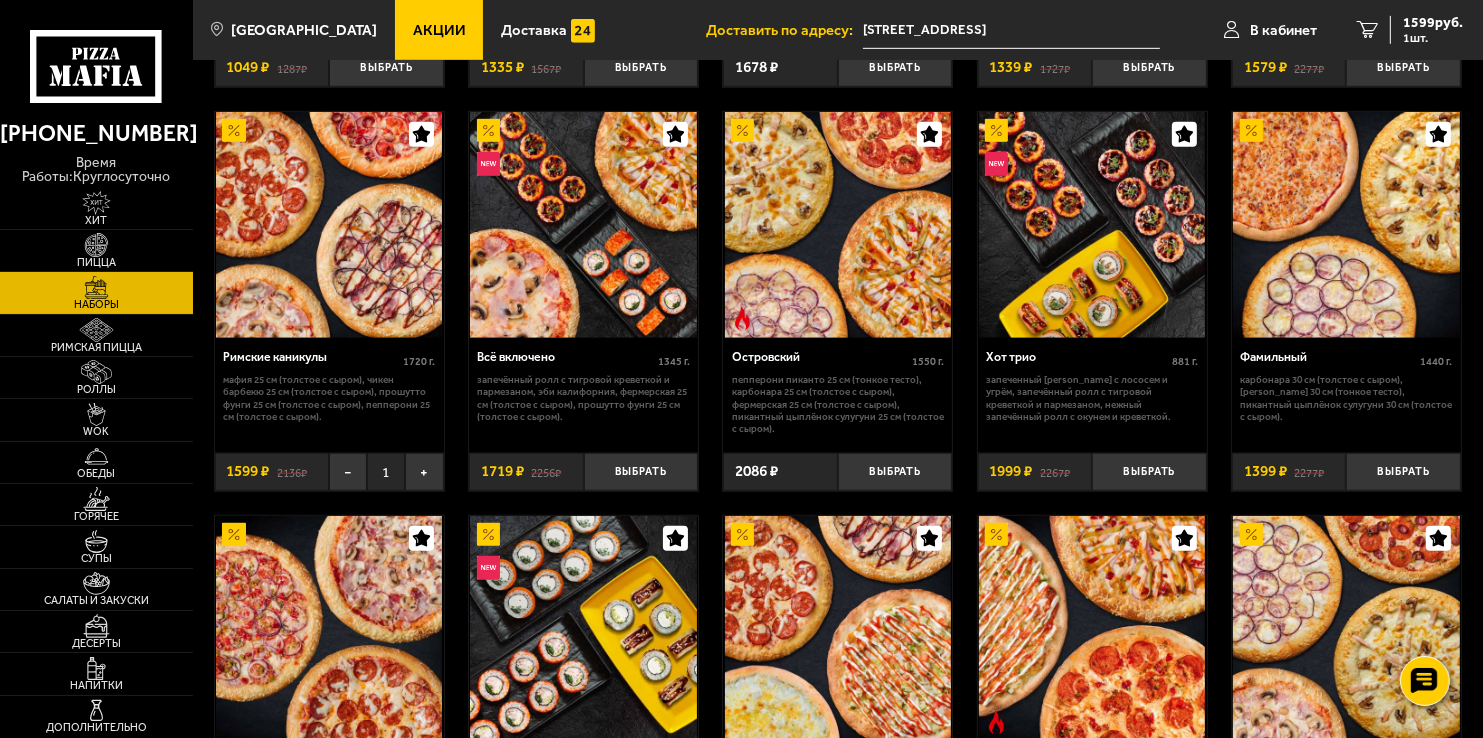 scroll, scrollTop: 1363, scrollLeft: 0, axis: vertical 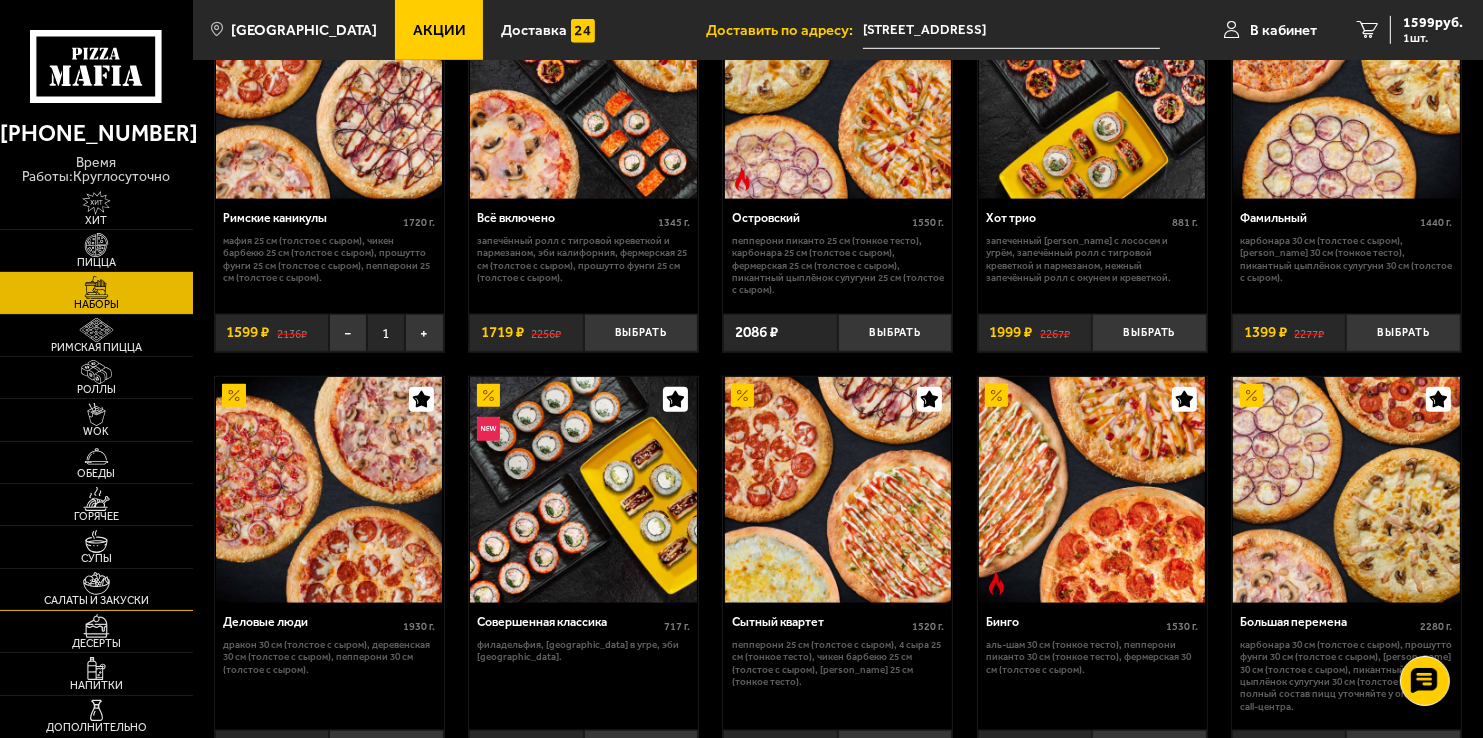 click at bounding box center [96, 584] 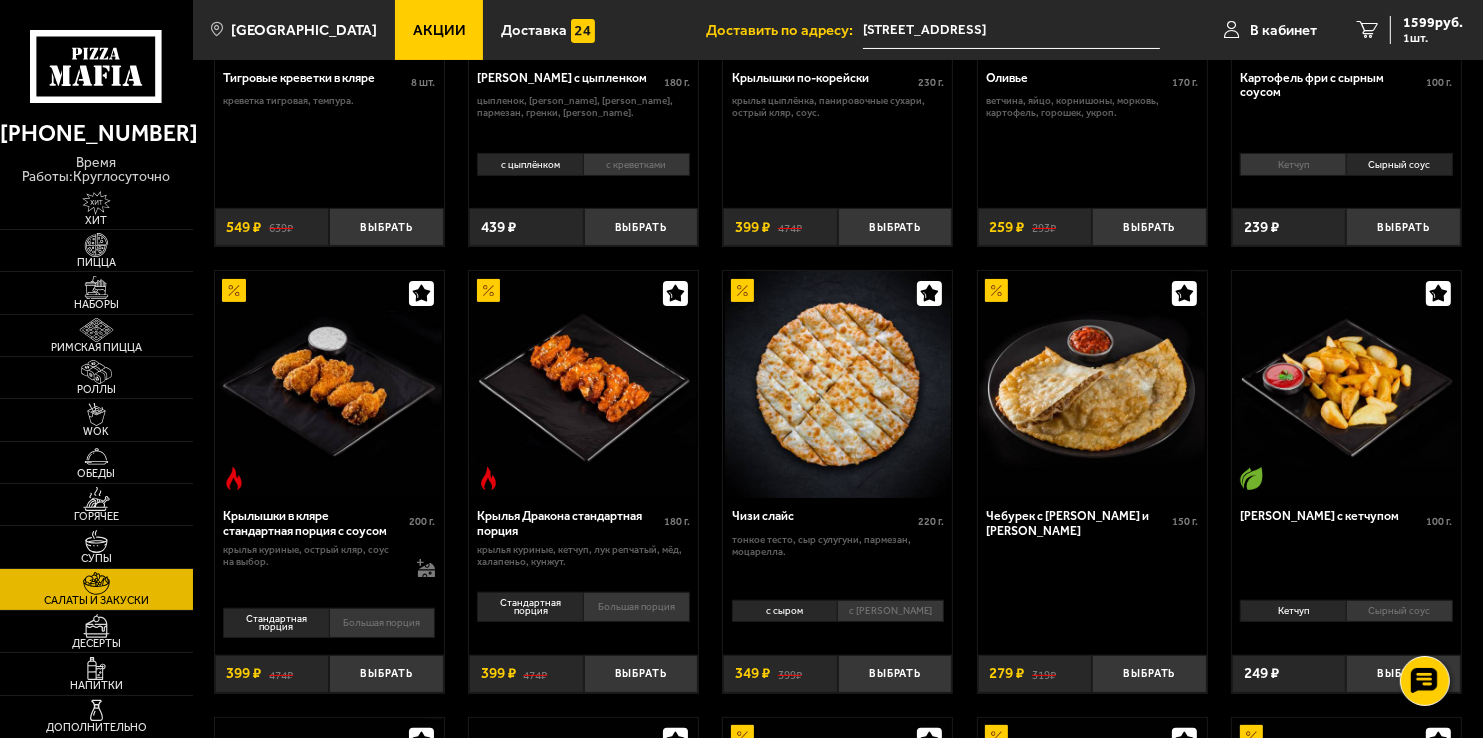 scroll, scrollTop: 0, scrollLeft: 0, axis: both 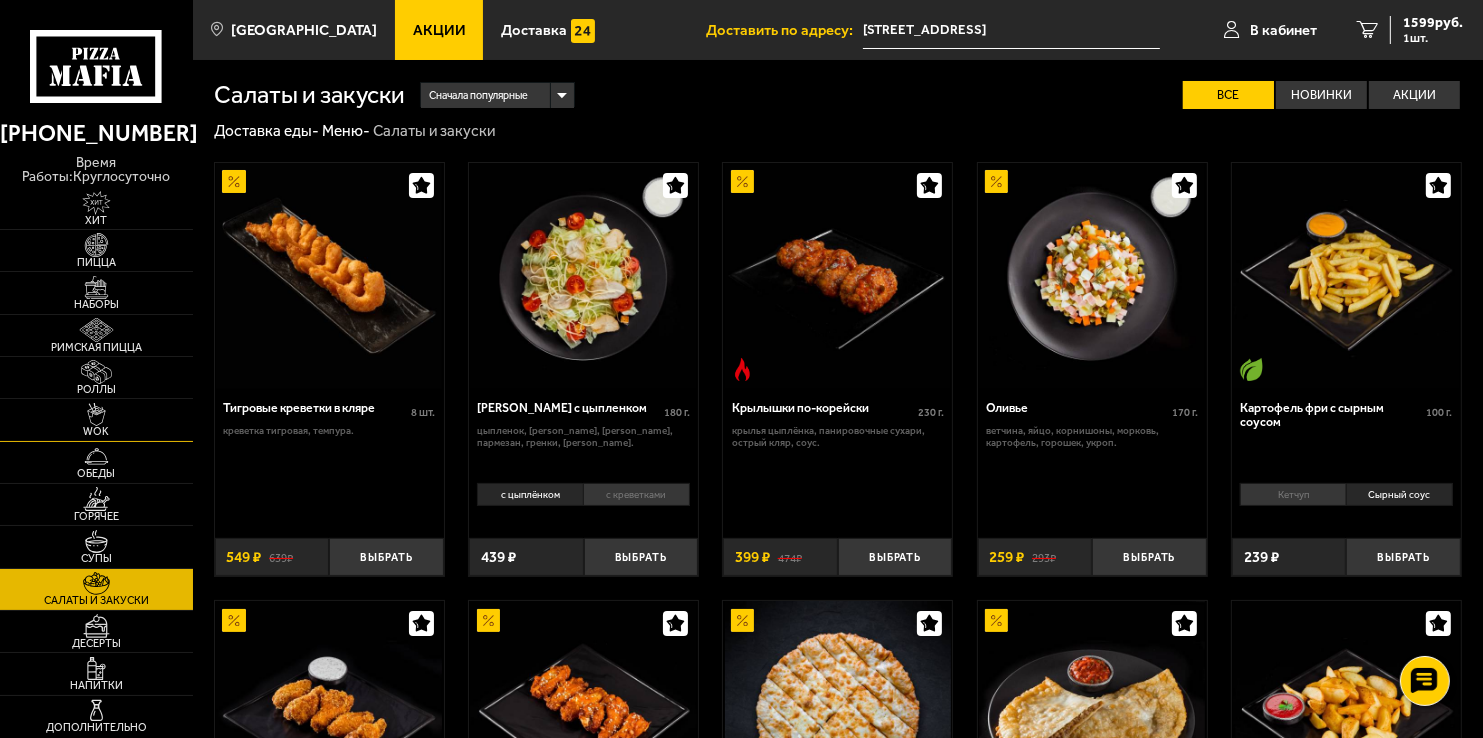 click at bounding box center [96, 415] 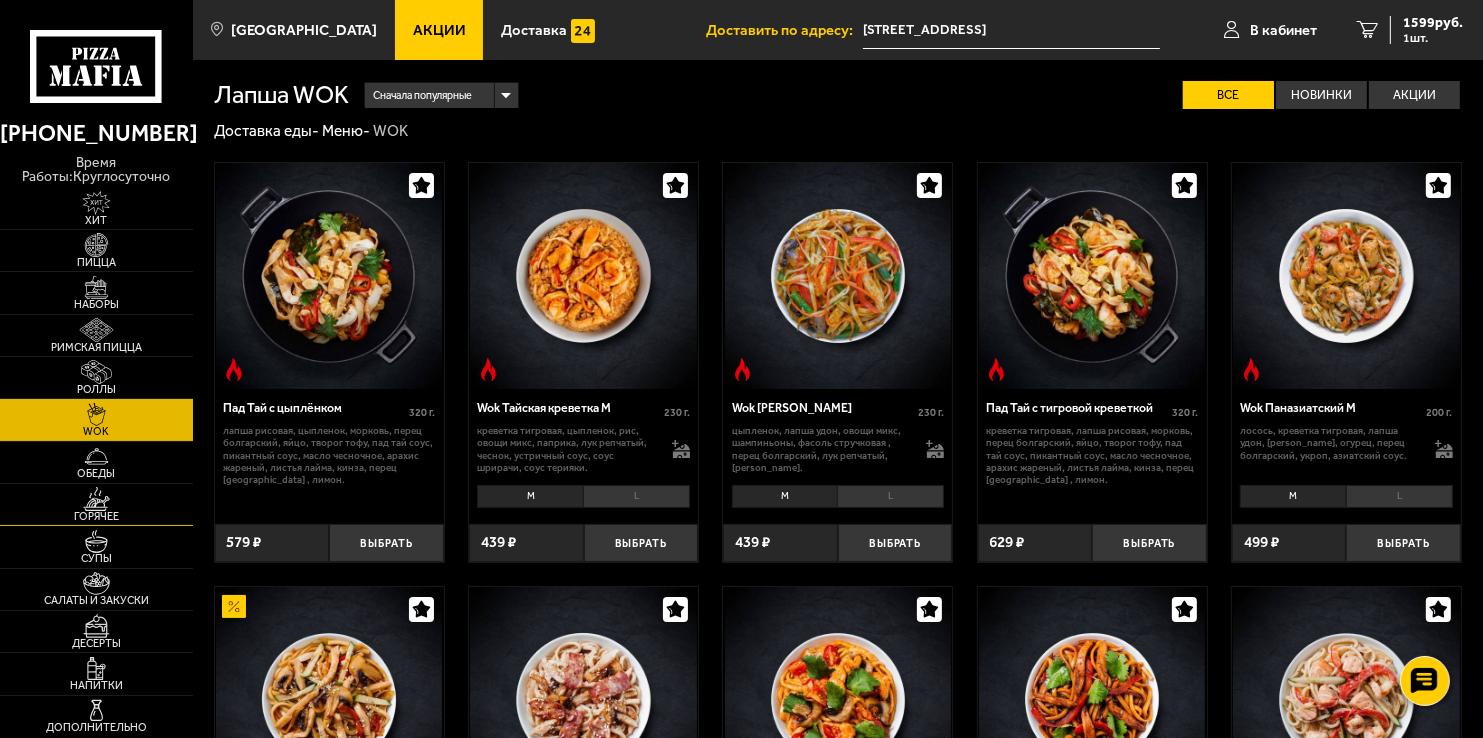 click on "Горячее" at bounding box center [96, 516] 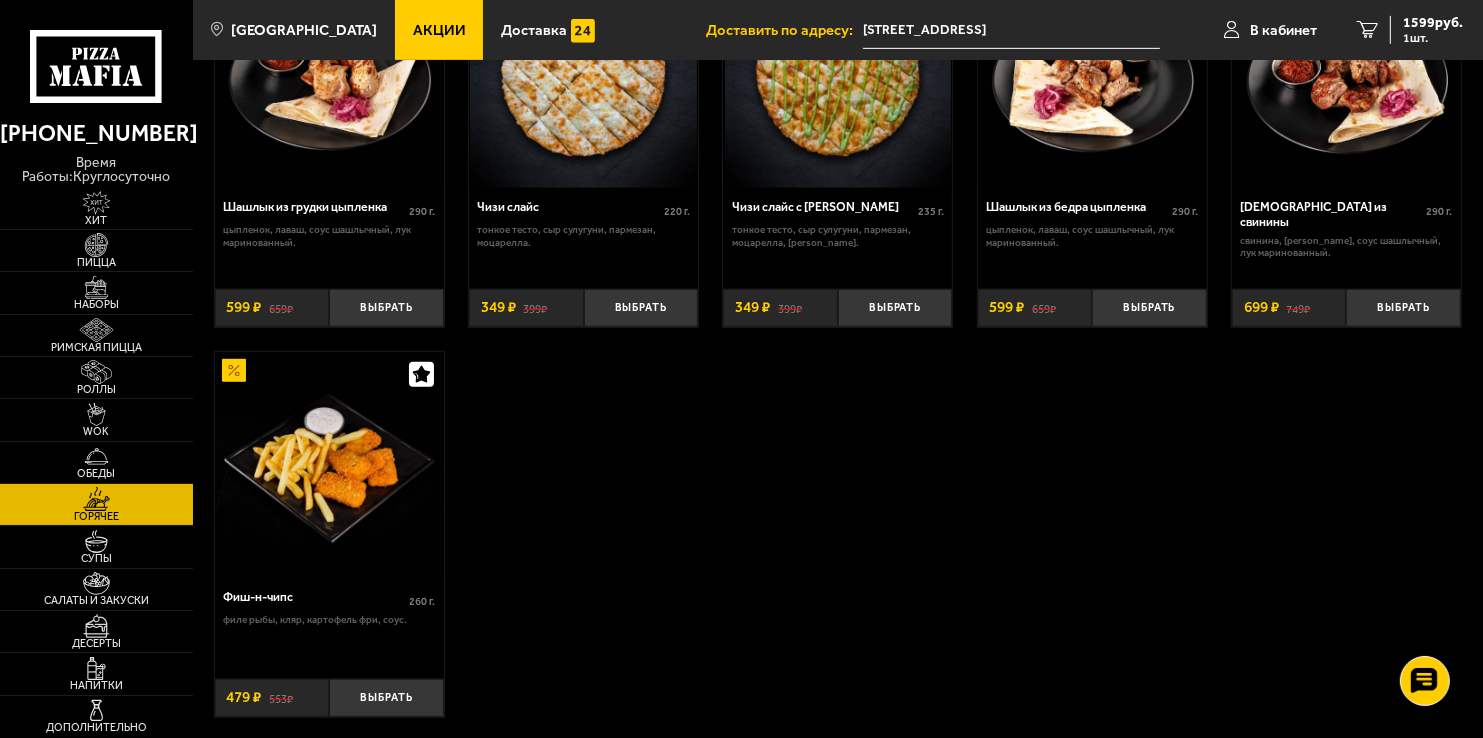 scroll, scrollTop: 1100, scrollLeft: 0, axis: vertical 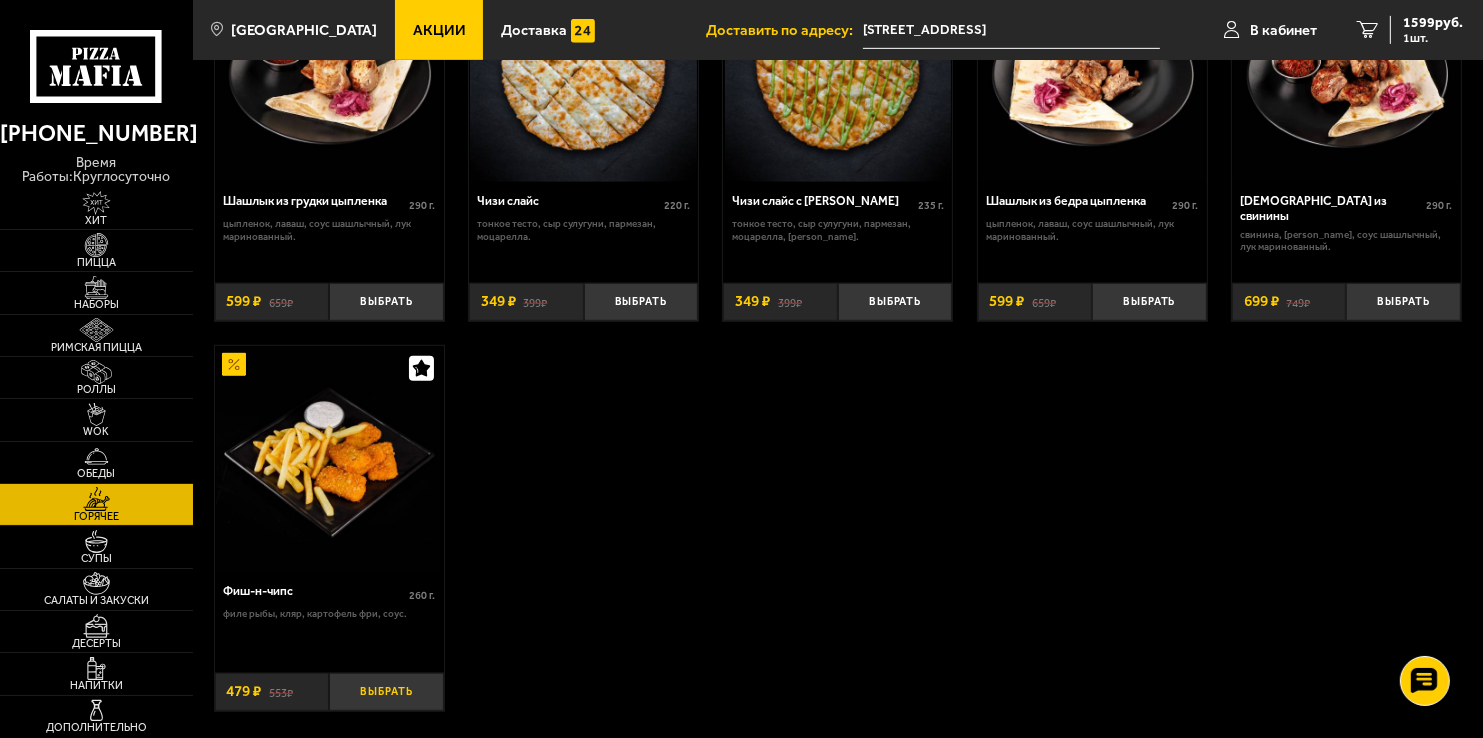 click on "Выбрать" at bounding box center [386, 692] 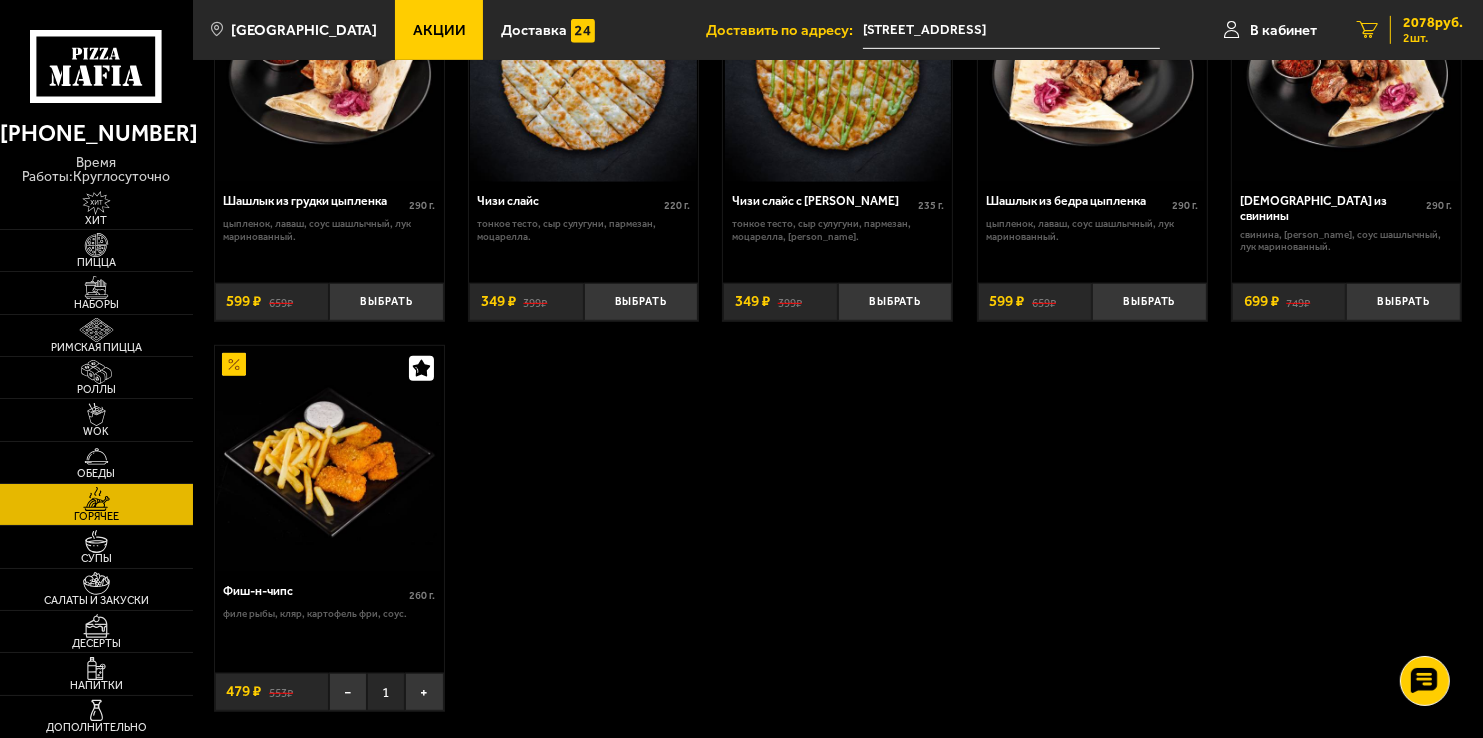 drag, startPoint x: 1439, startPoint y: 0, endPoint x: 1432, endPoint y: 15, distance: 16.552946 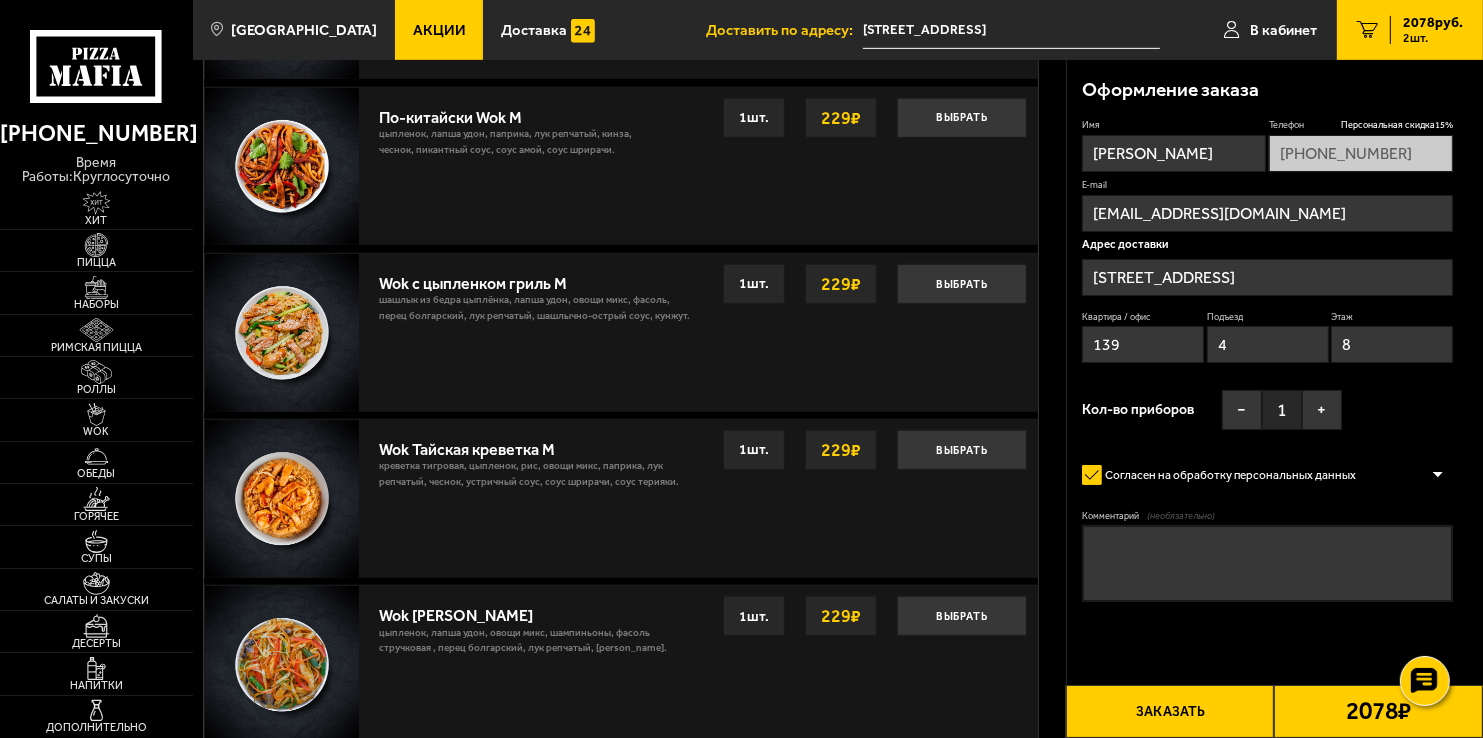 scroll, scrollTop: 0, scrollLeft: 0, axis: both 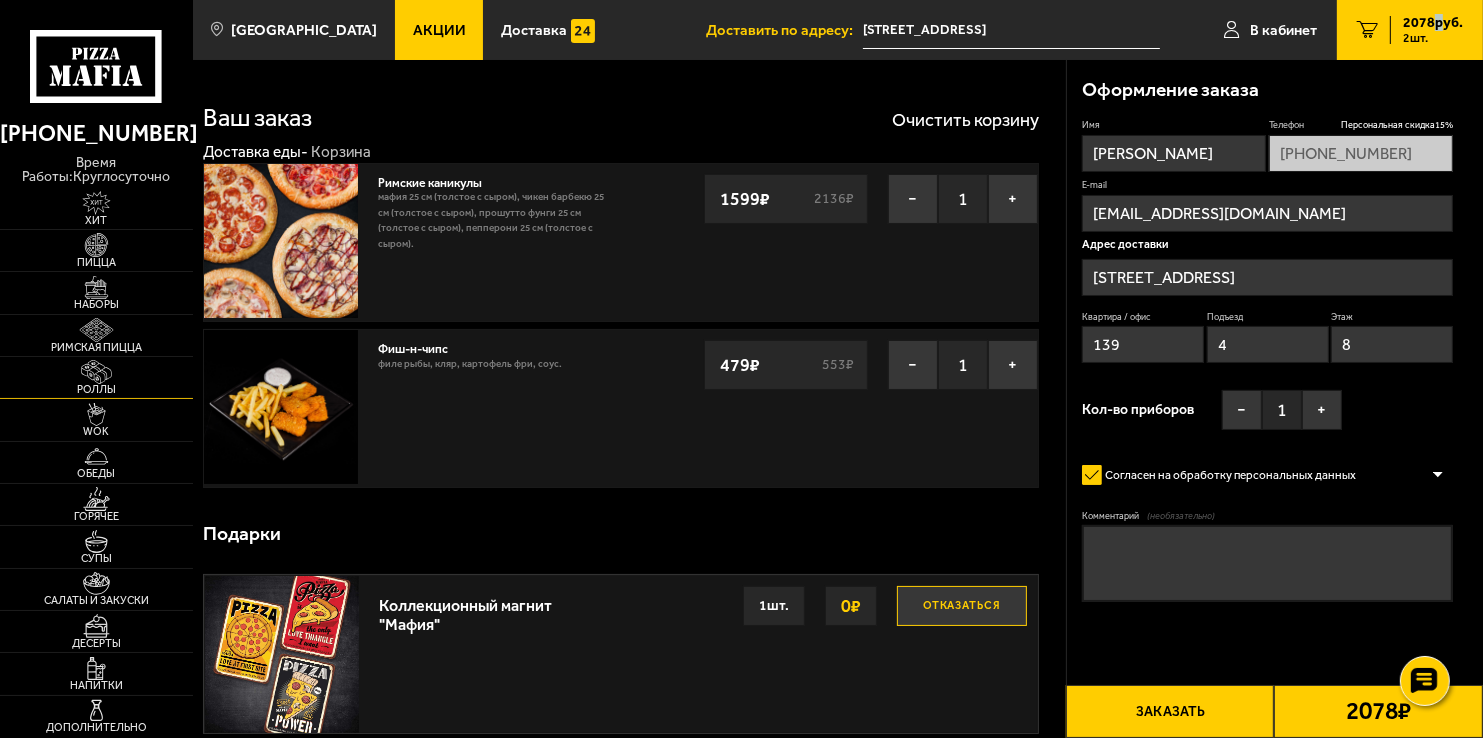 click at bounding box center [96, 372] 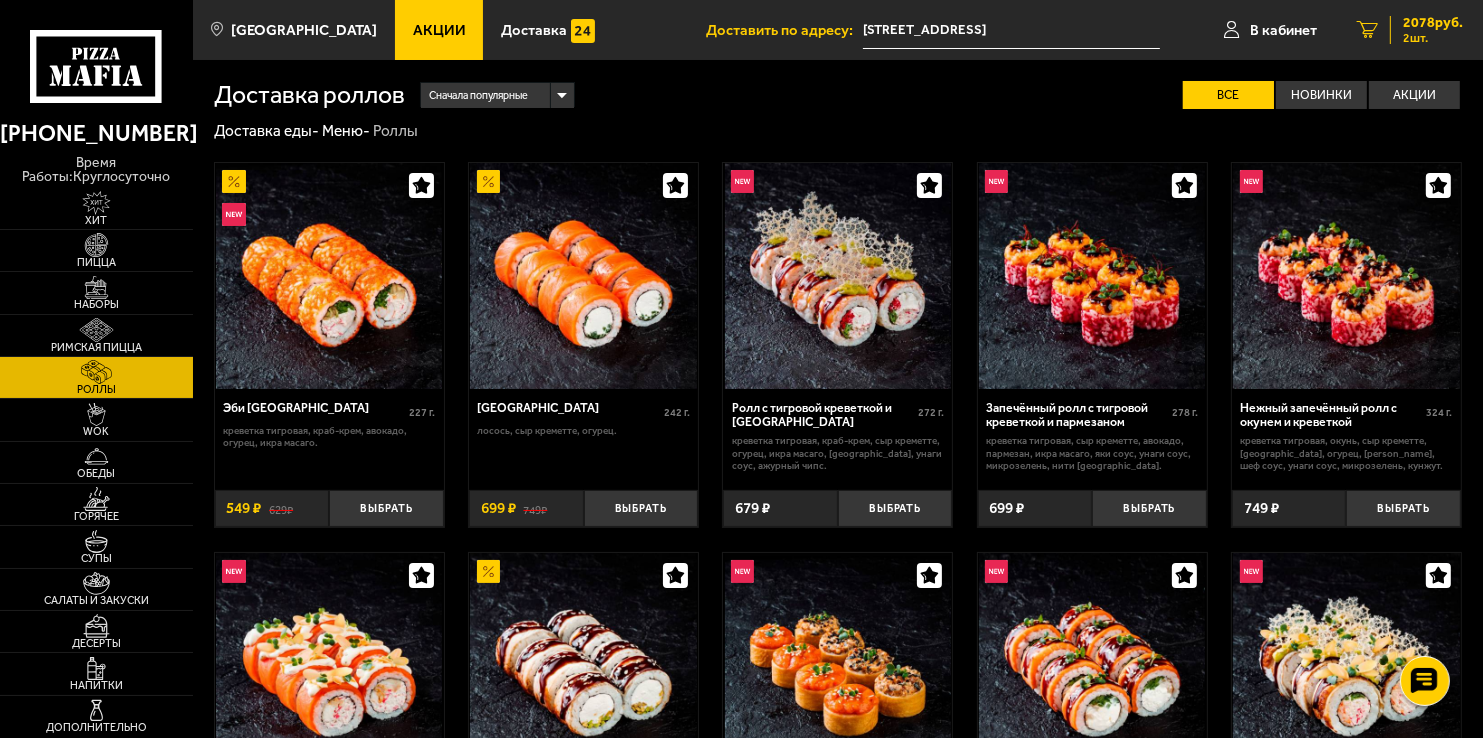 click on "2  шт." at bounding box center [1433, 38] 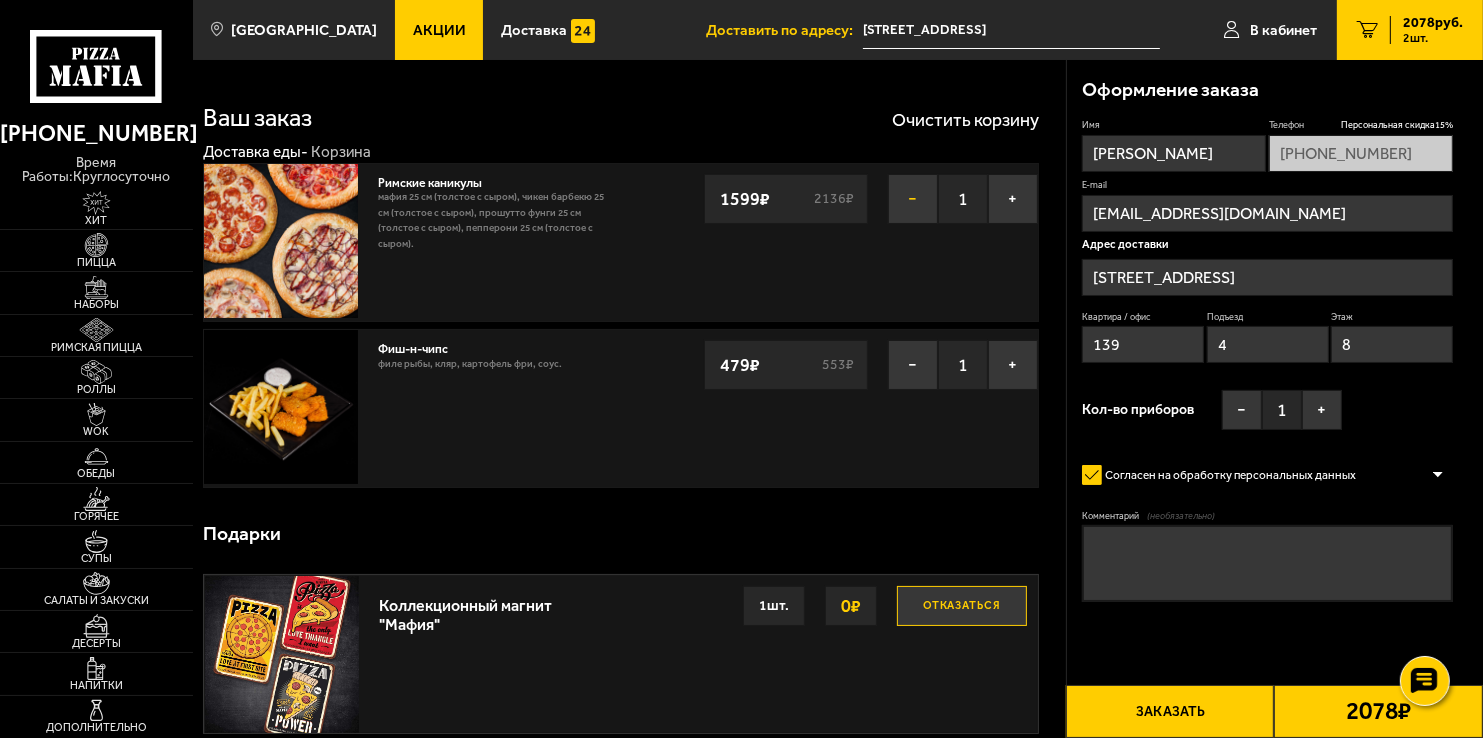 click on "−" at bounding box center (913, 199) 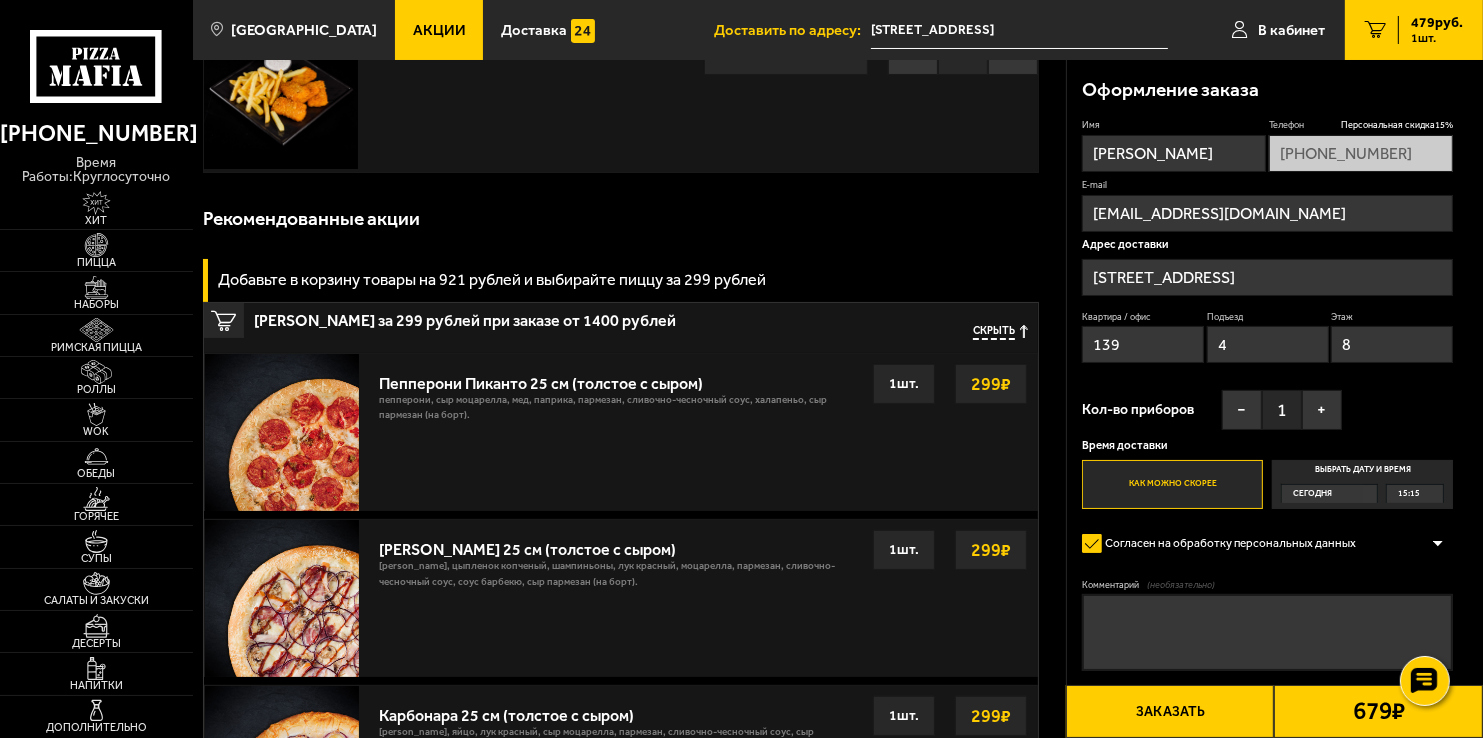 scroll, scrollTop: 300, scrollLeft: 0, axis: vertical 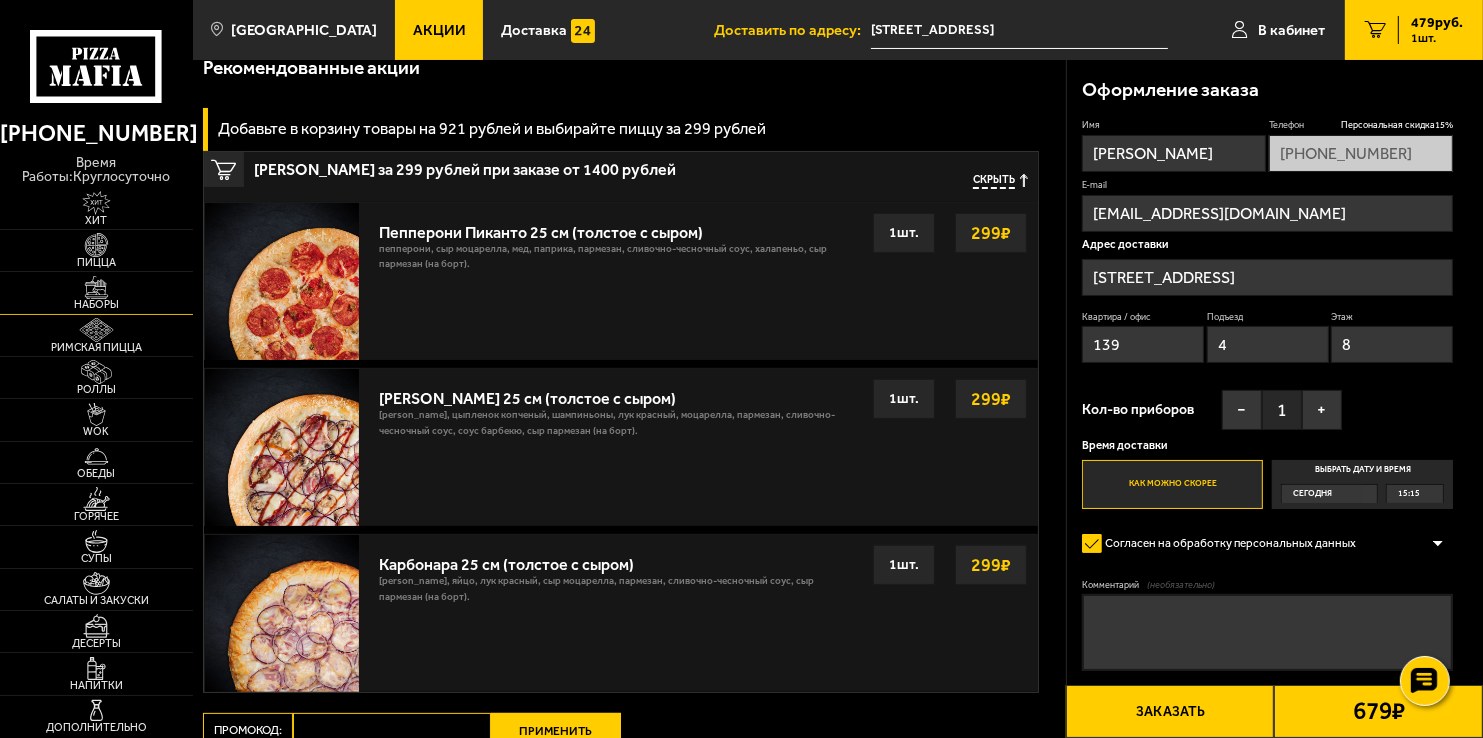 click at bounding box center (96, 288) 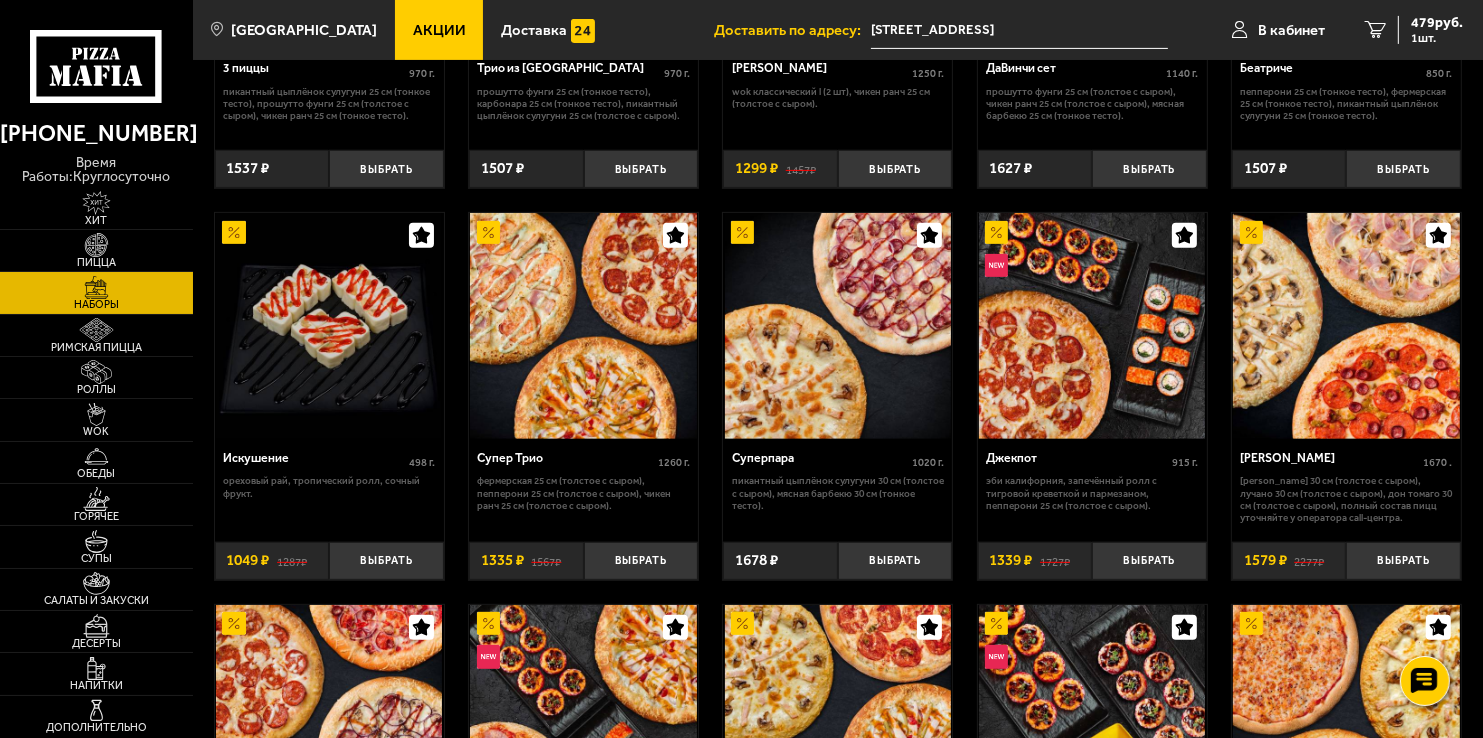 scroll, scrollTop: 700, scrollLeft: 0, axis: vertical 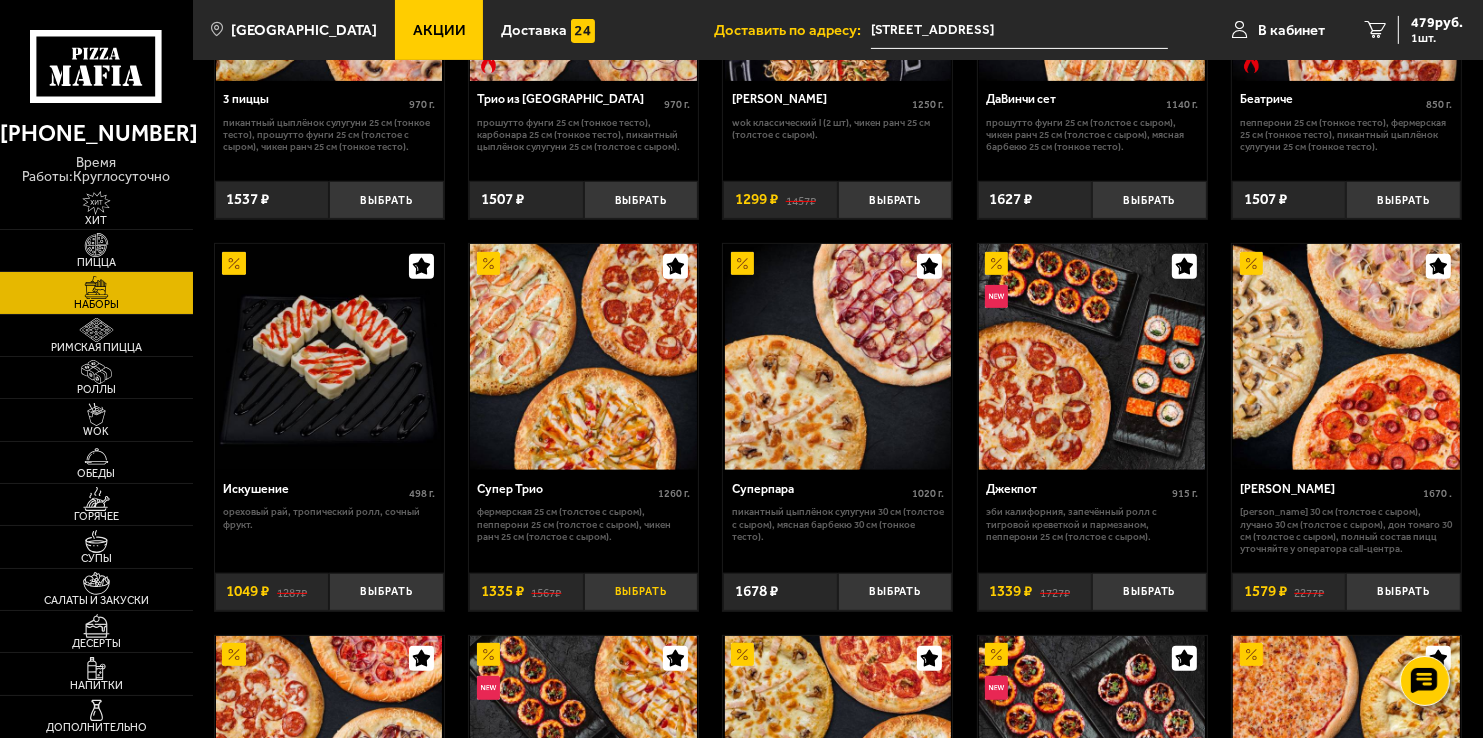 click on "Выбрать" at bounding box center (641, 592) 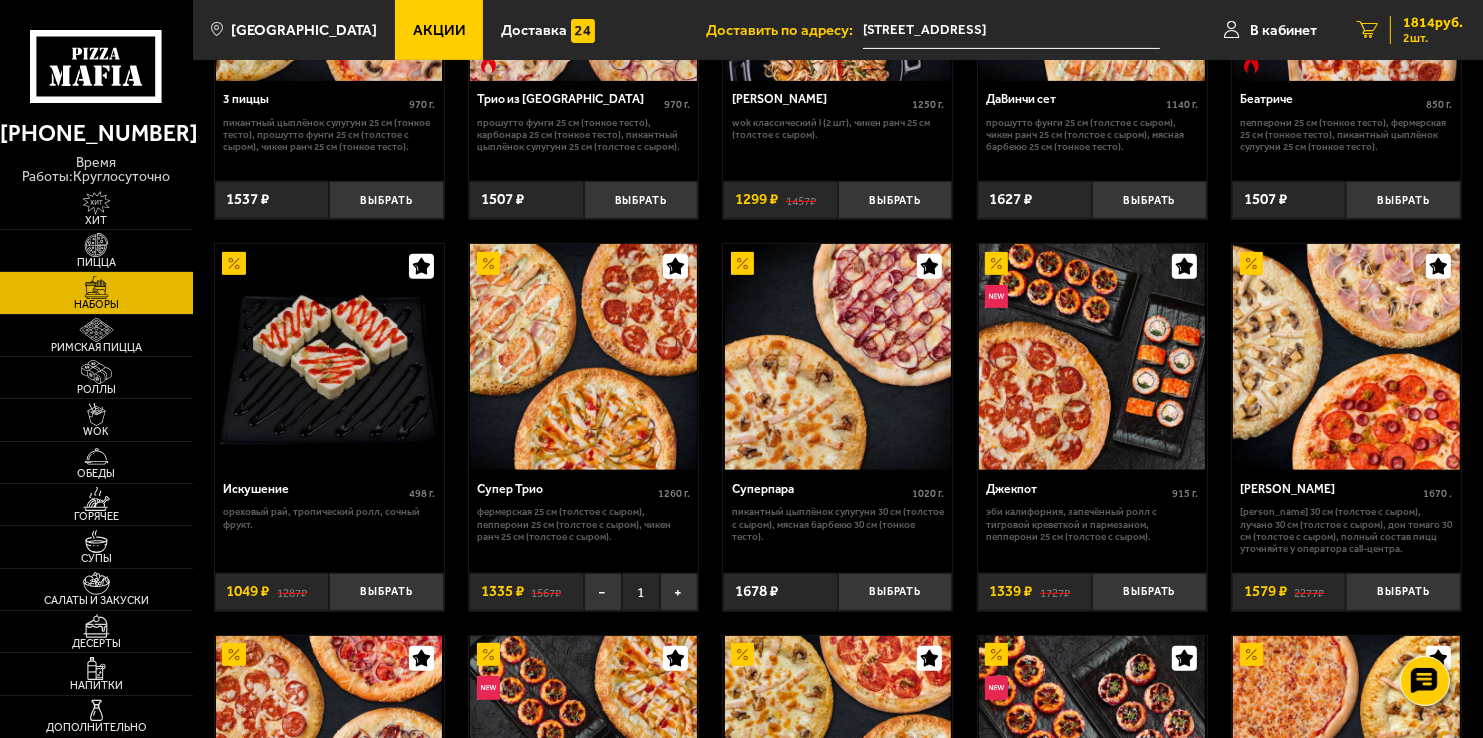 click on "1814  руб." at bounding box center (1433, 23) 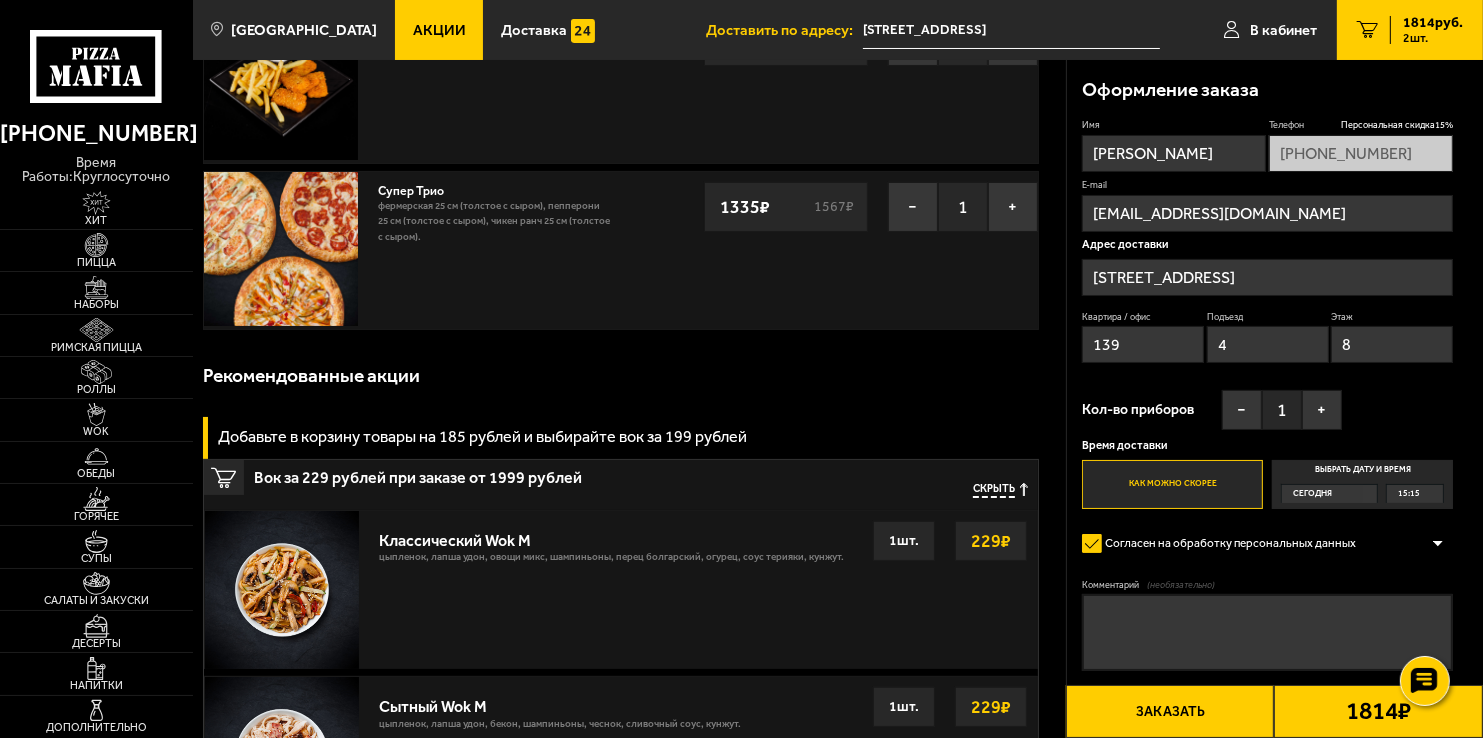 scroll, scrollTop: 0, scrollLeft: 0, axis: both 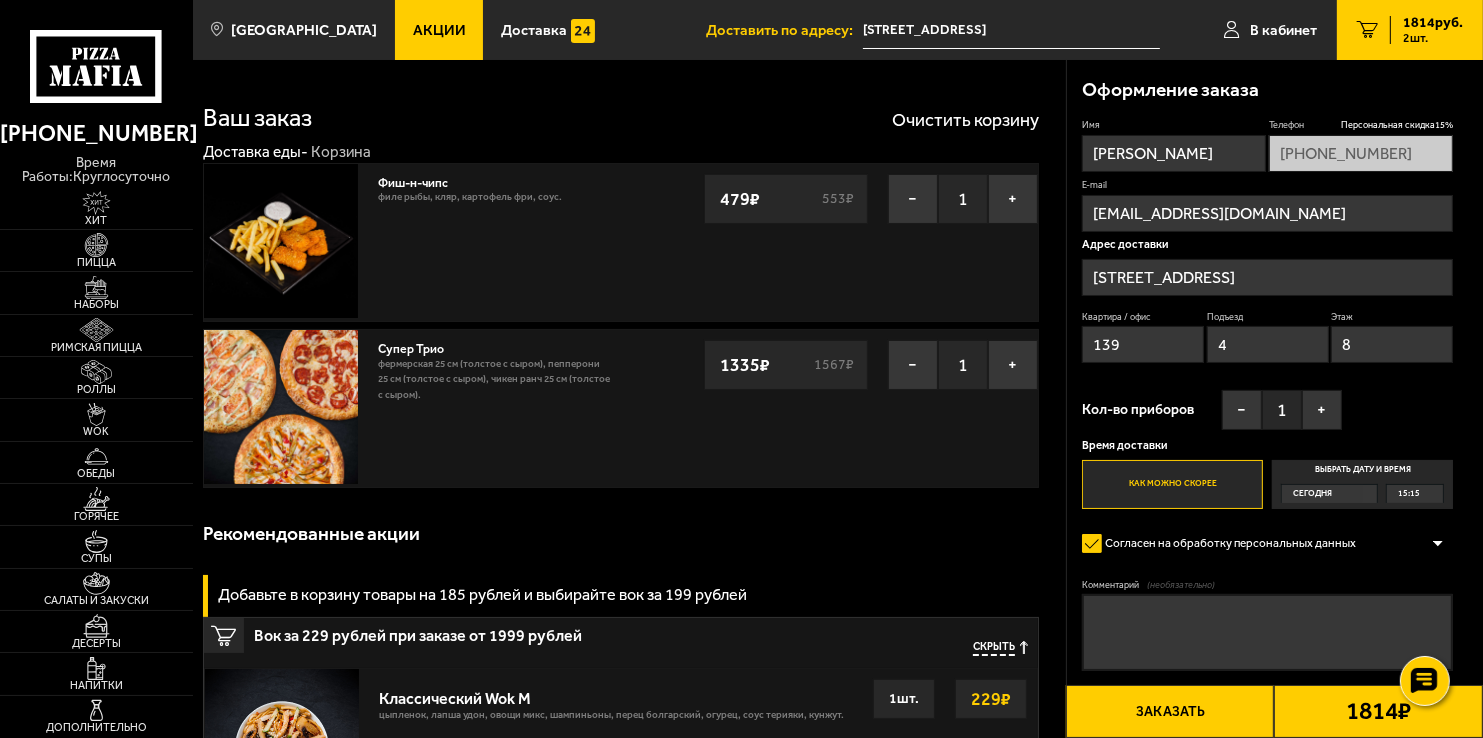 click on "Заказать" at bounding box center [1170, 711] 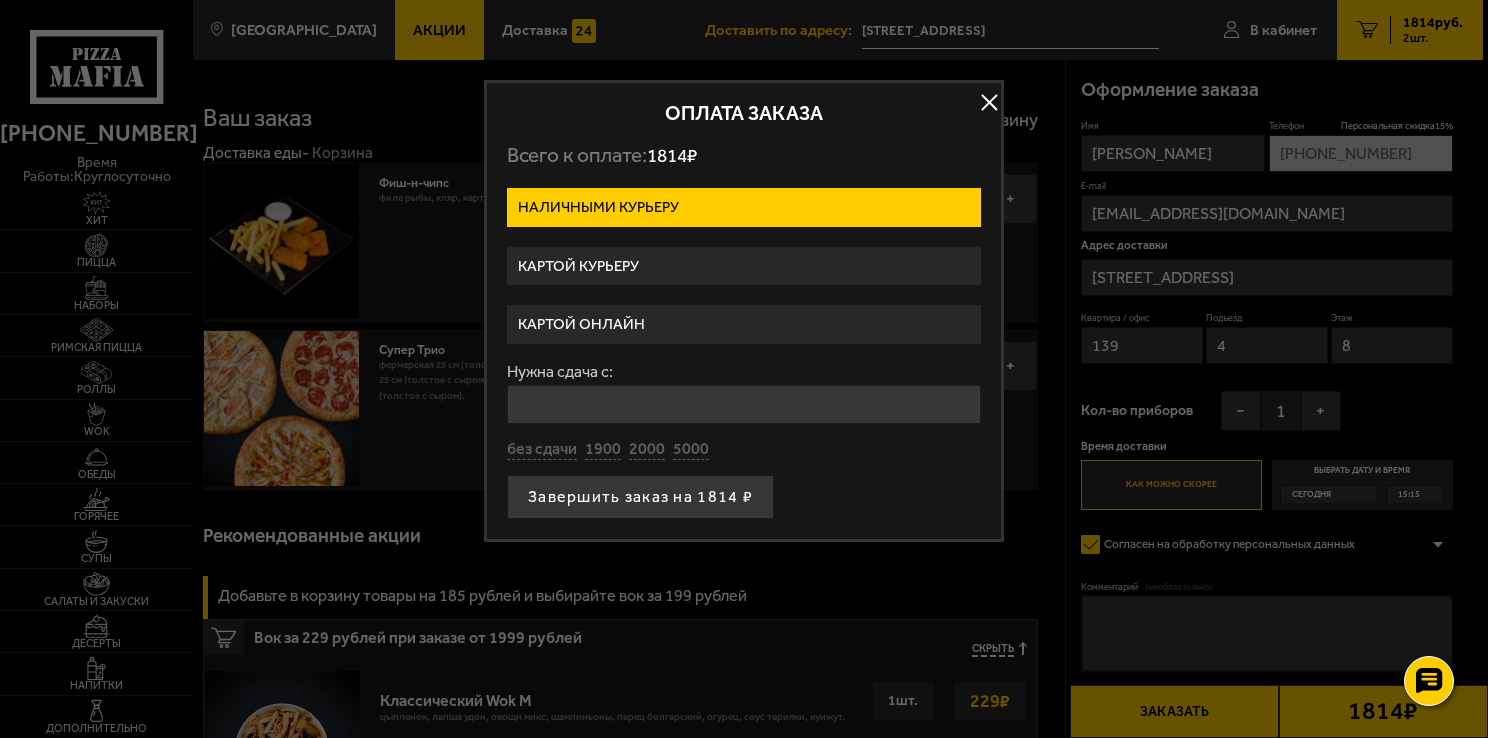 click on "Картой онлайн" at bounding box center (744, 324) 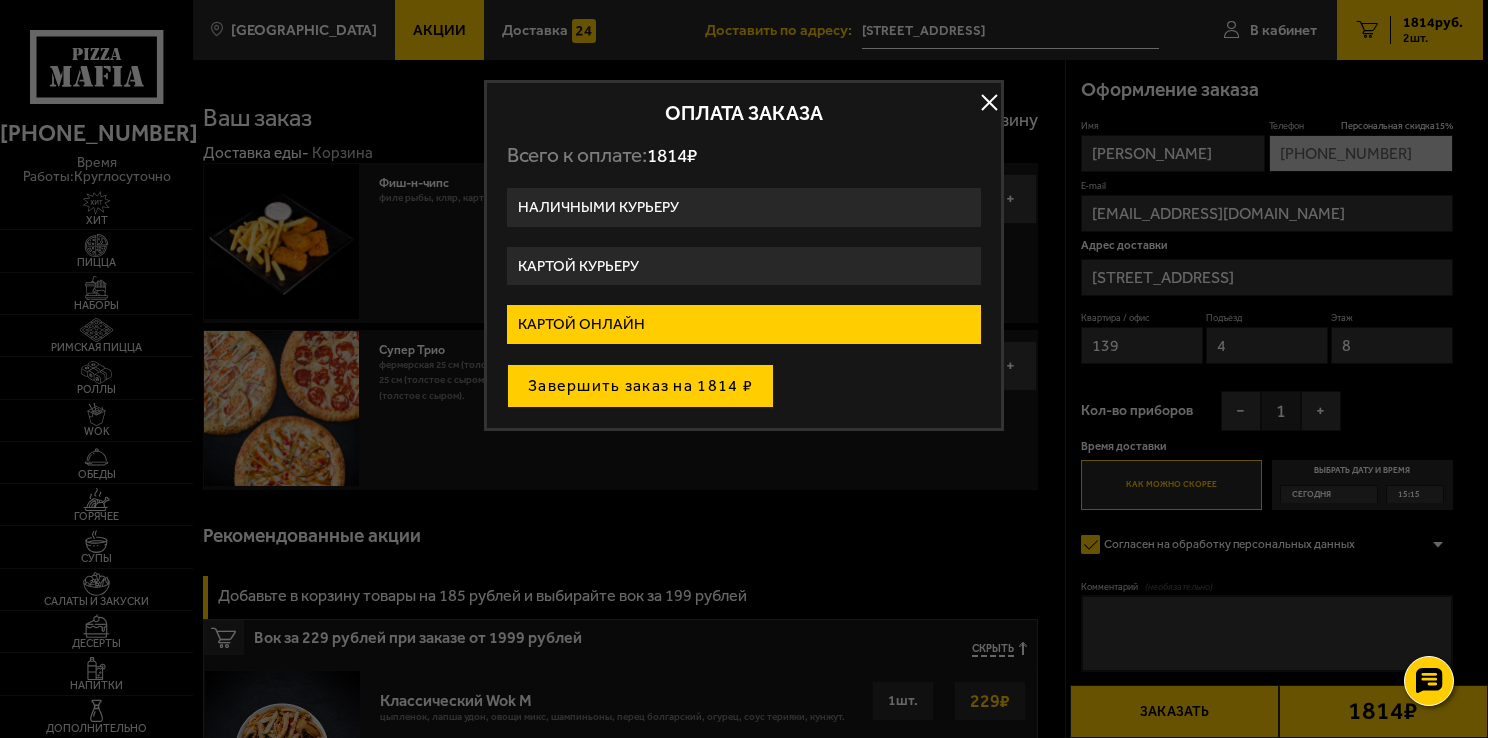 click on "Завершить заказ на 1814 ₽" at bounding box center [640, 386] 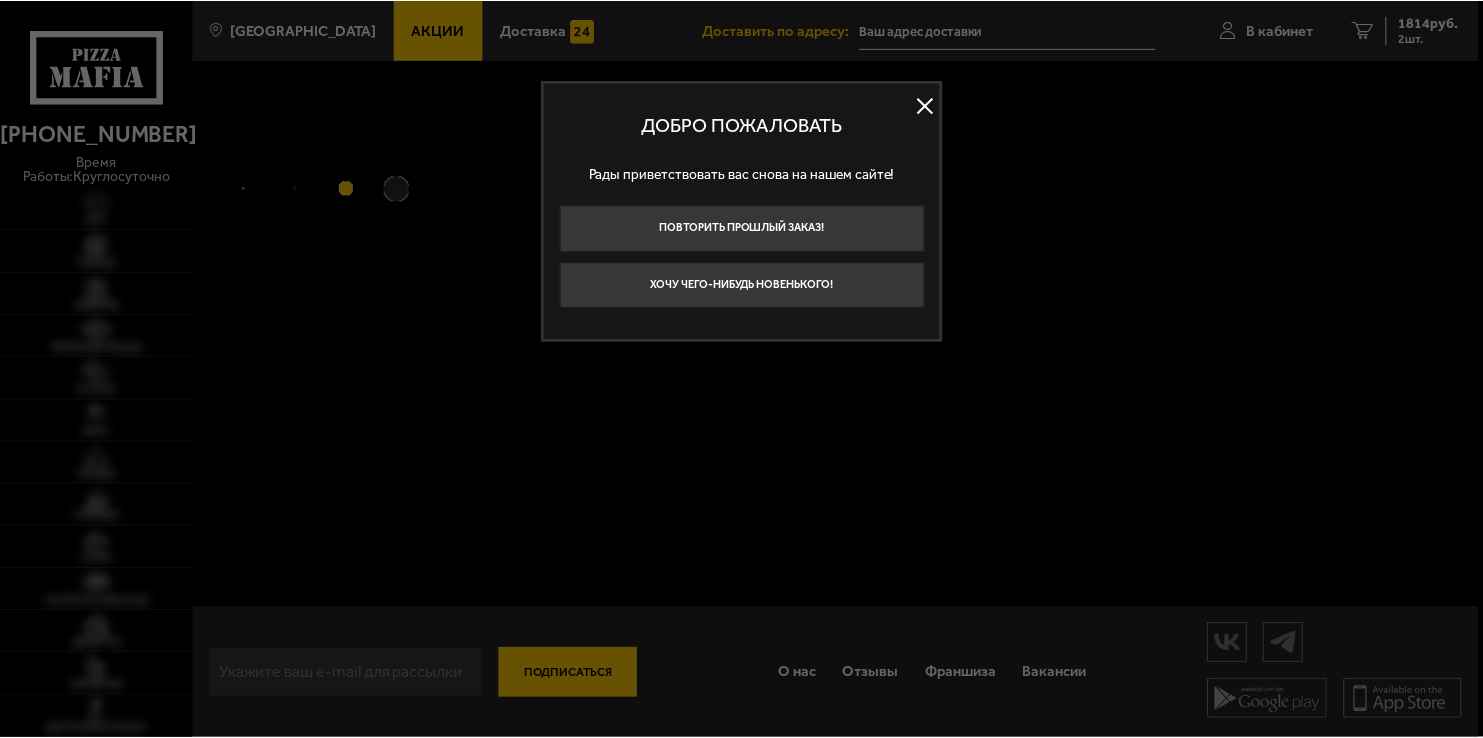 scroll, scrollTop: 0, scrollLeft: 0, axis: both 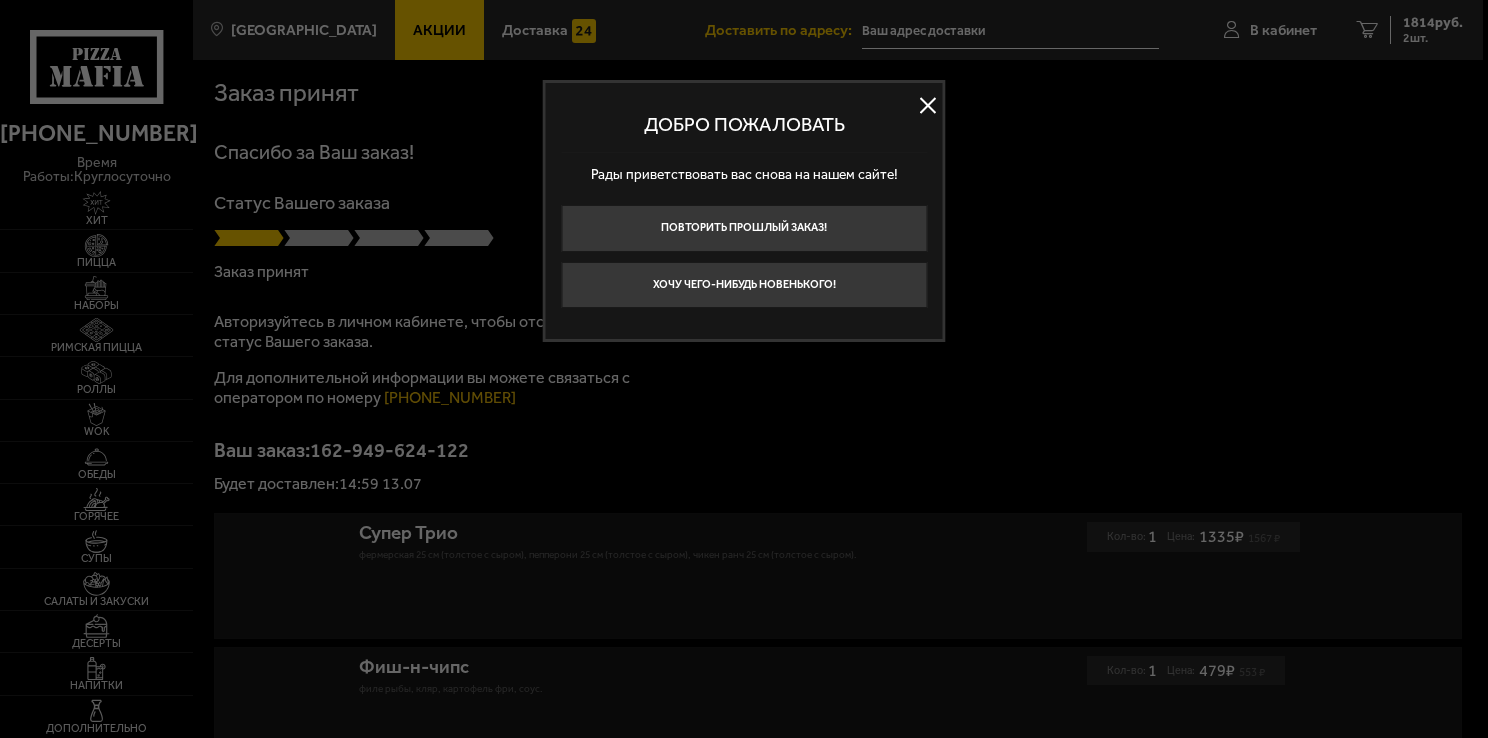 type on "[STREET_ADDRESS]" 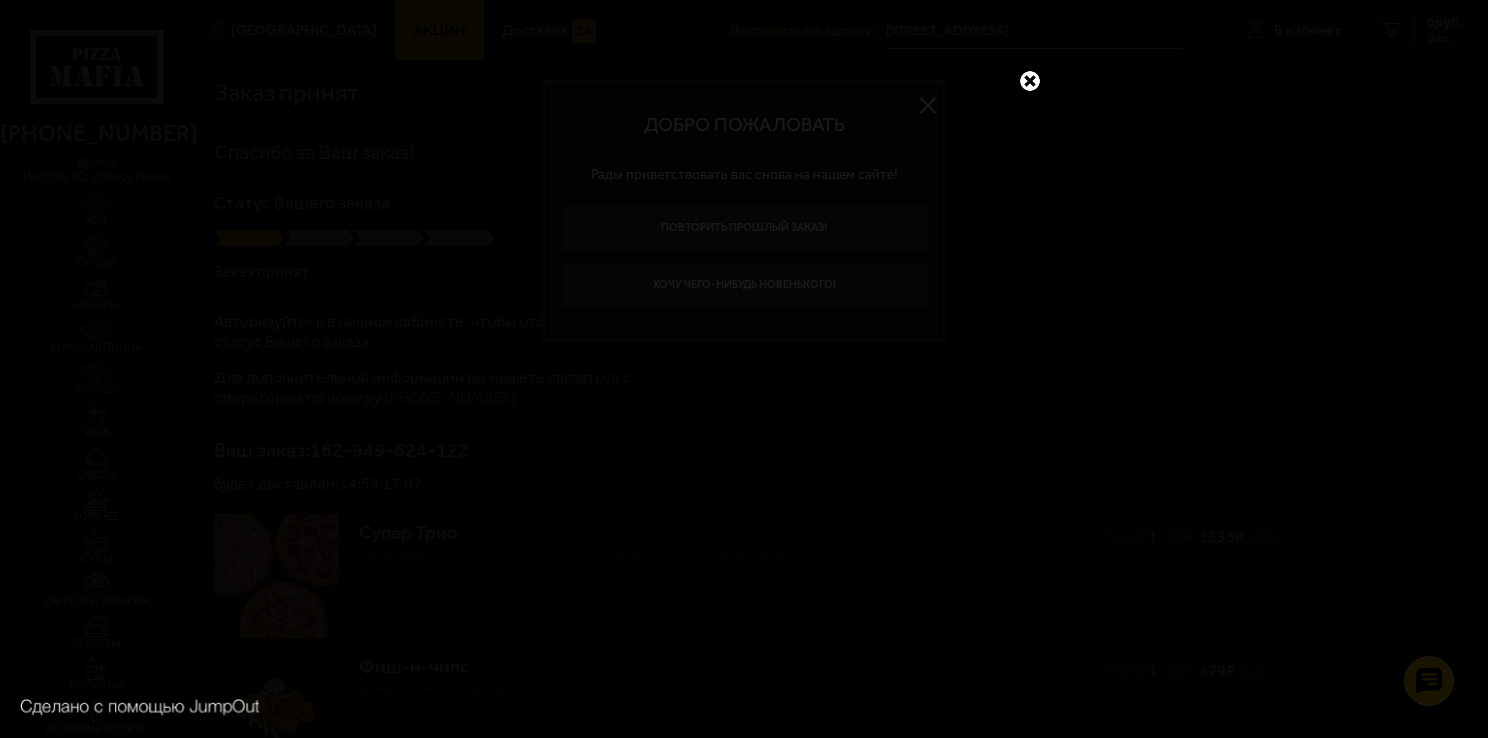 click at bounding box center [1030, 81] 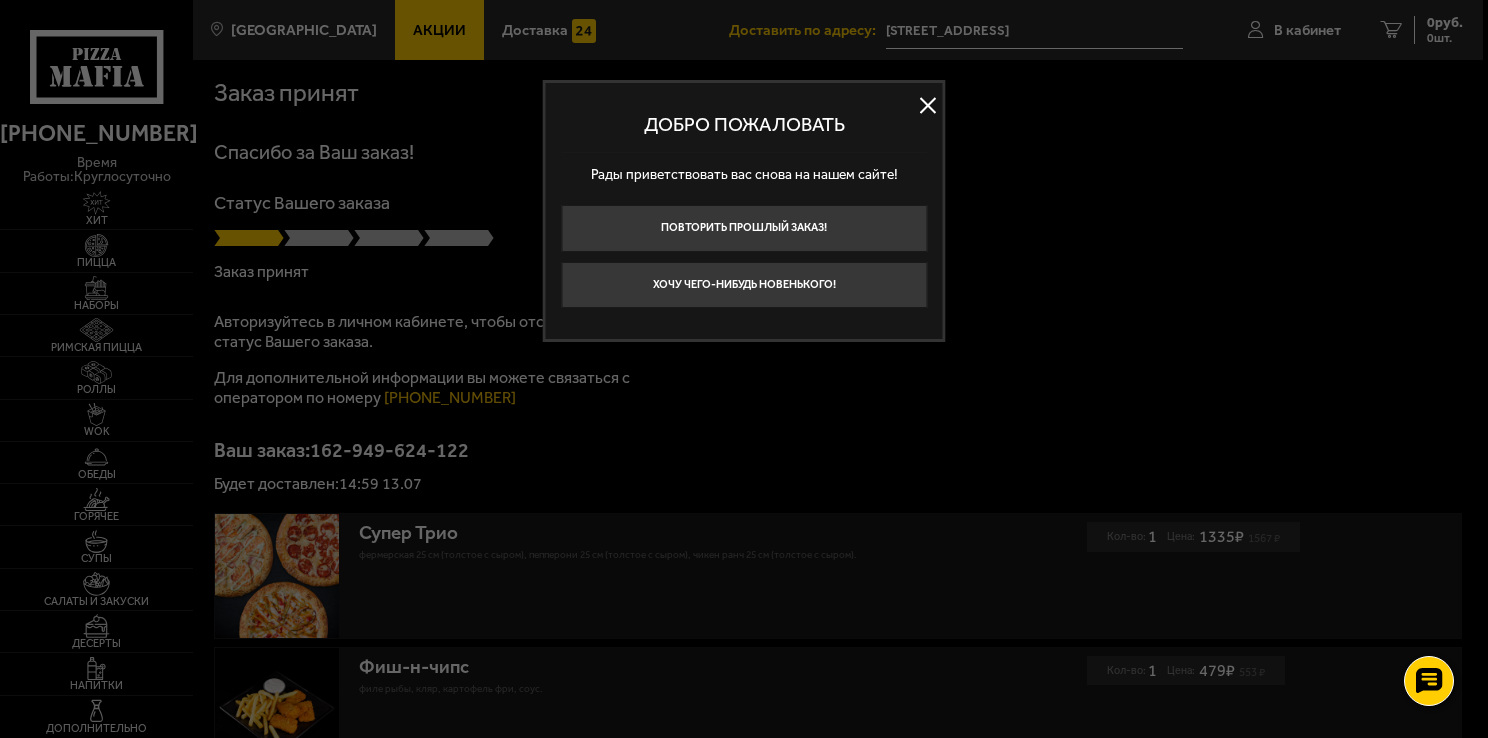 click at bounding box center [928, 105] 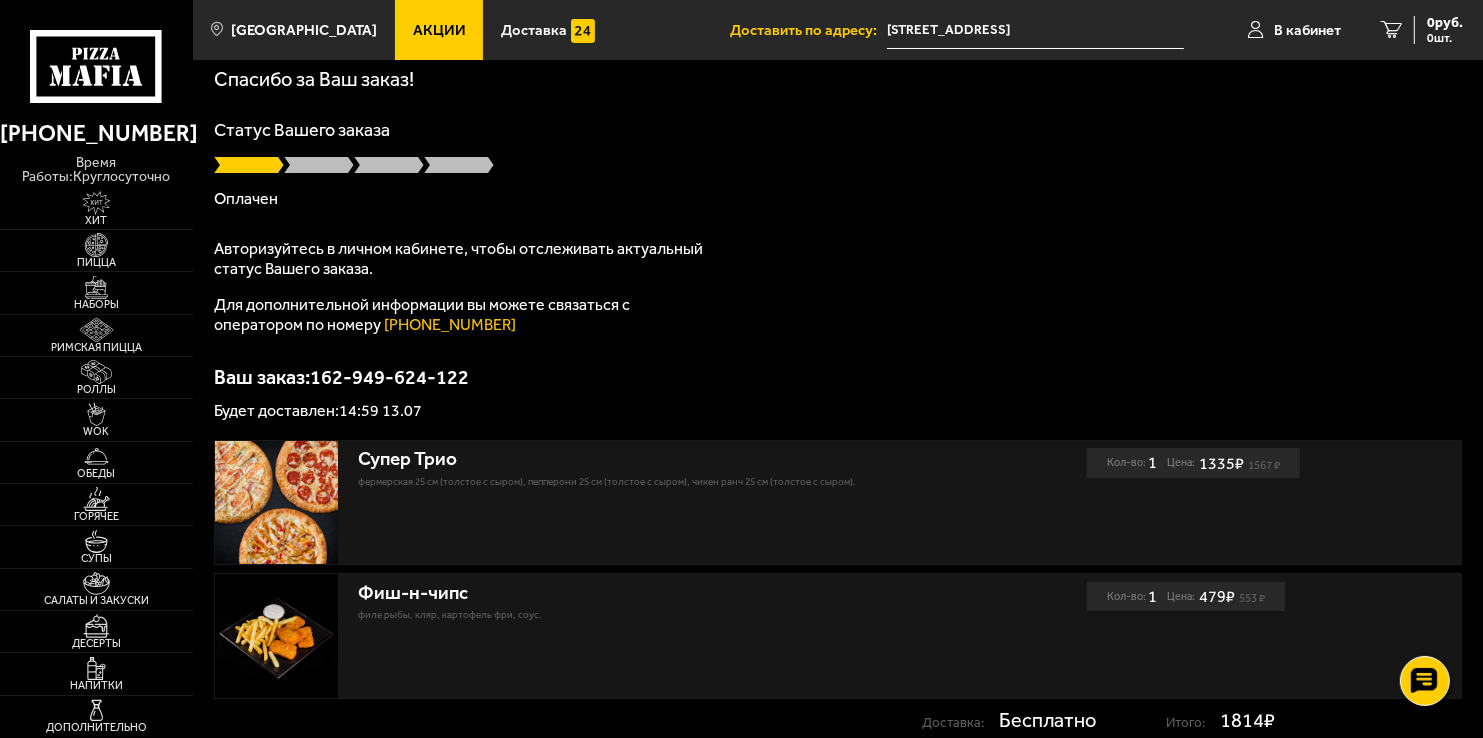 scroll, scrollTop: 200, scrollLeft: 0, axis: vertical 